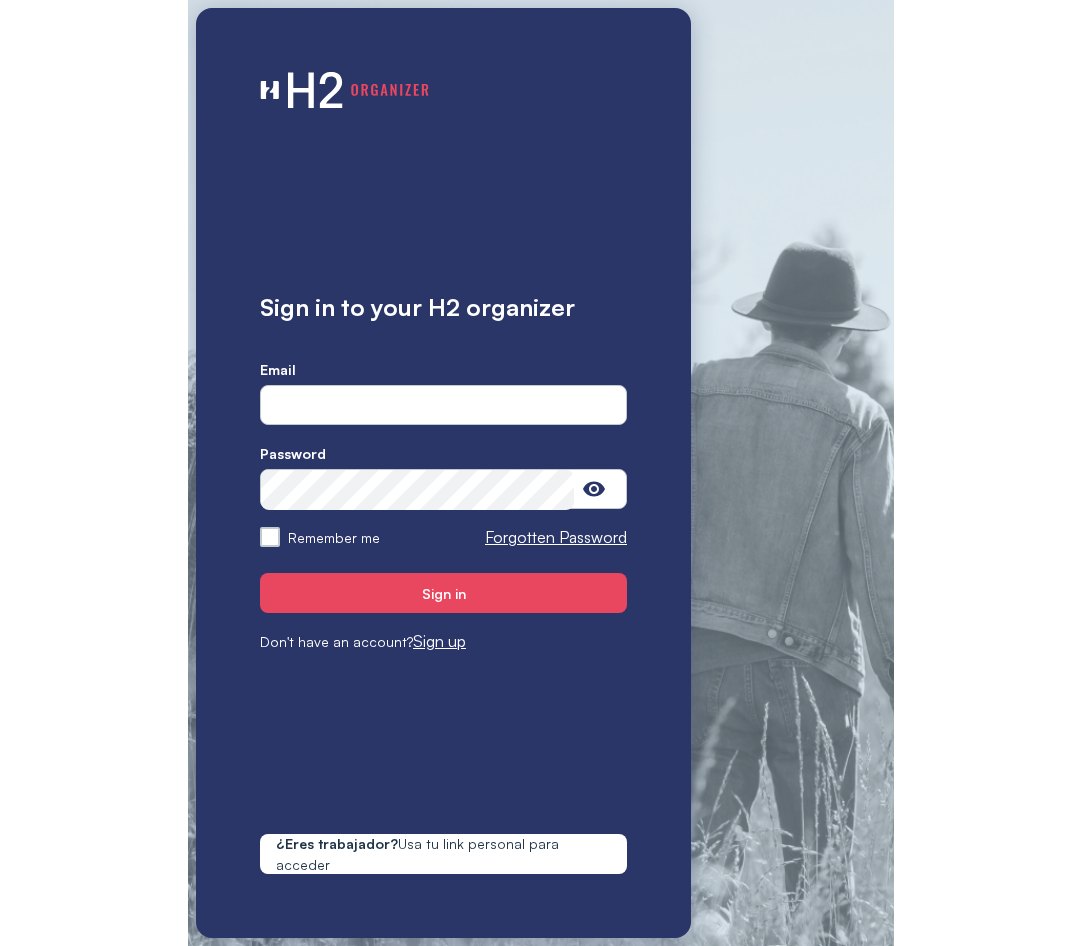 scroll, scrollTop: 0, scrollLeft: 0, axis: both 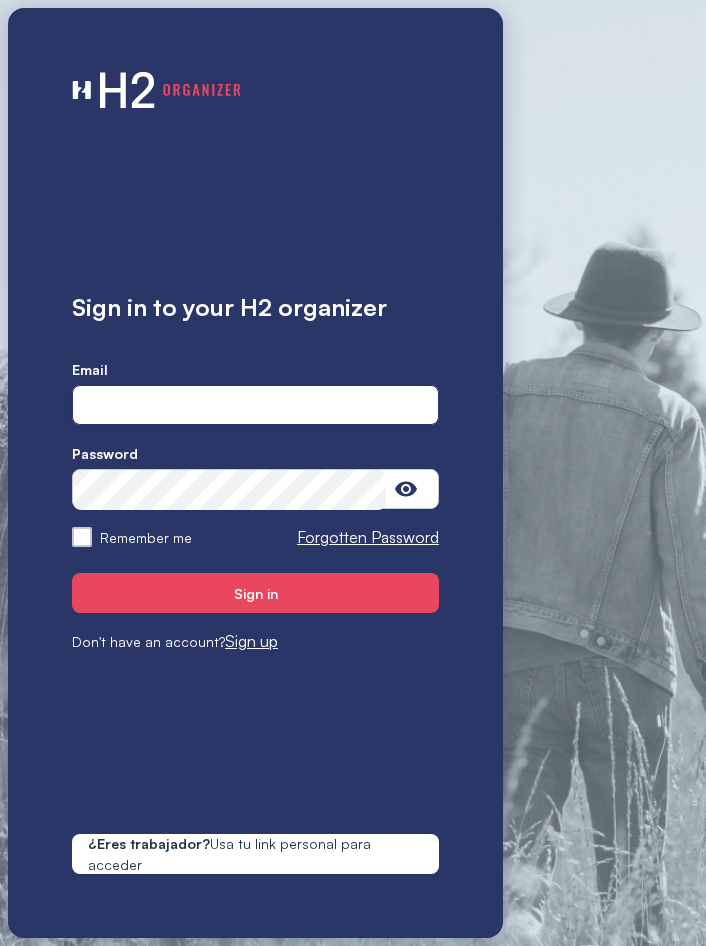 click at bounding box center [255, 406] 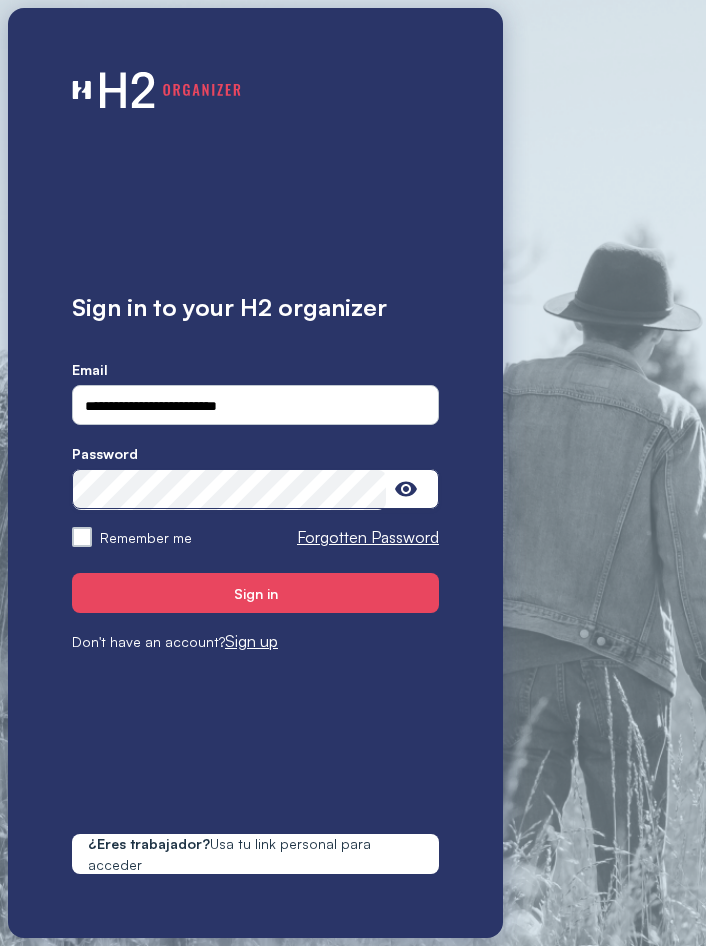 click on "Sign in" at bounding box center [255, 593] 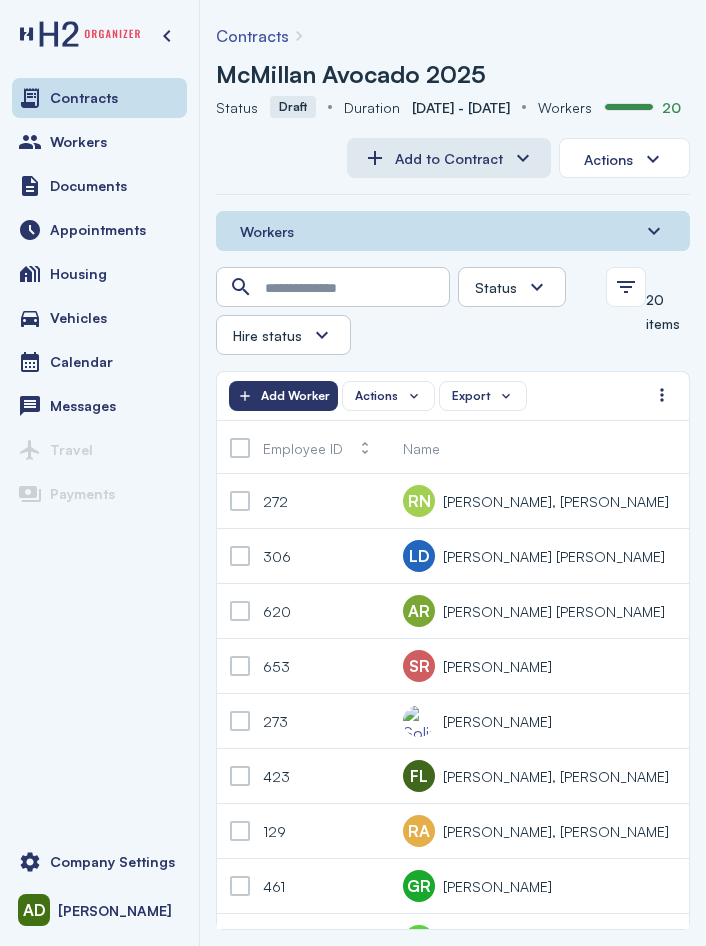 click on "Contracts       Workers       Documents       Appointments       Housing       Vehicles       Calendar       Messages       Travel       Payments" at bounding box center [99, 451] 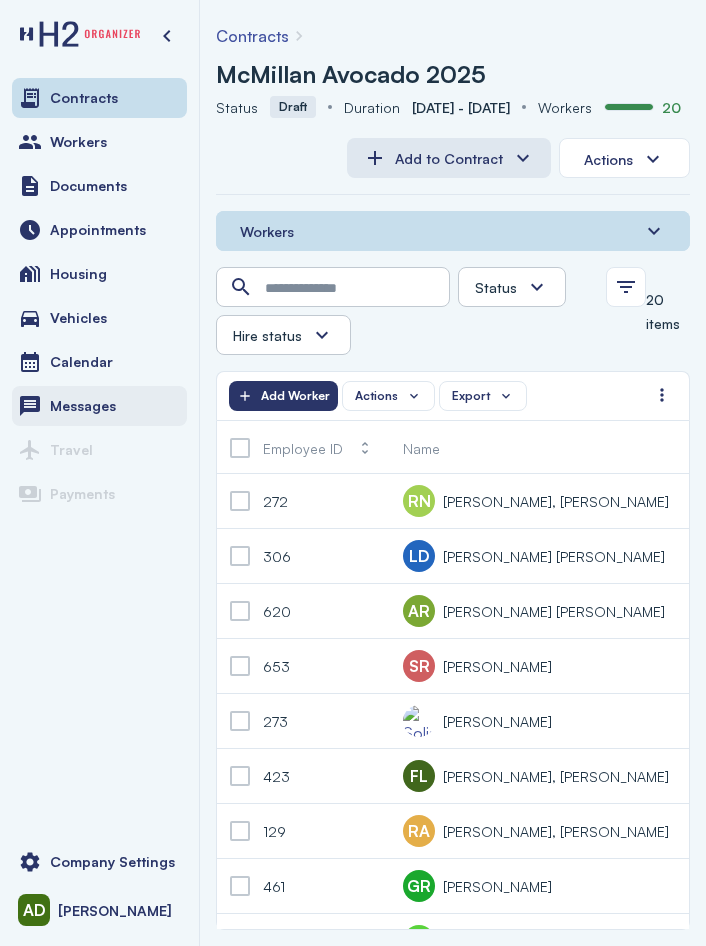 click on "Messages" at bounding box center [83, 406] 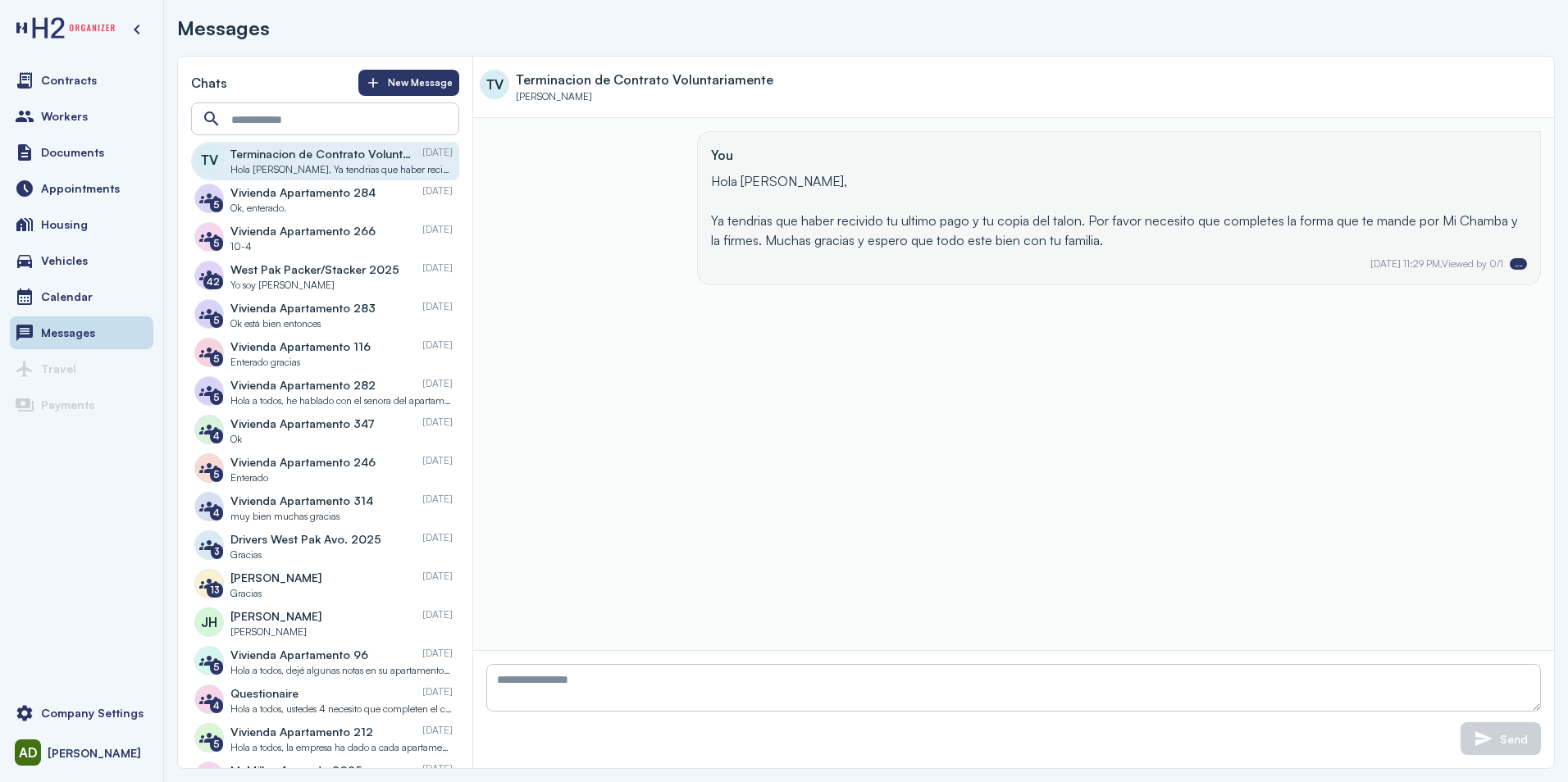click on "Ok, enterado." at bounding box center [341, 208] 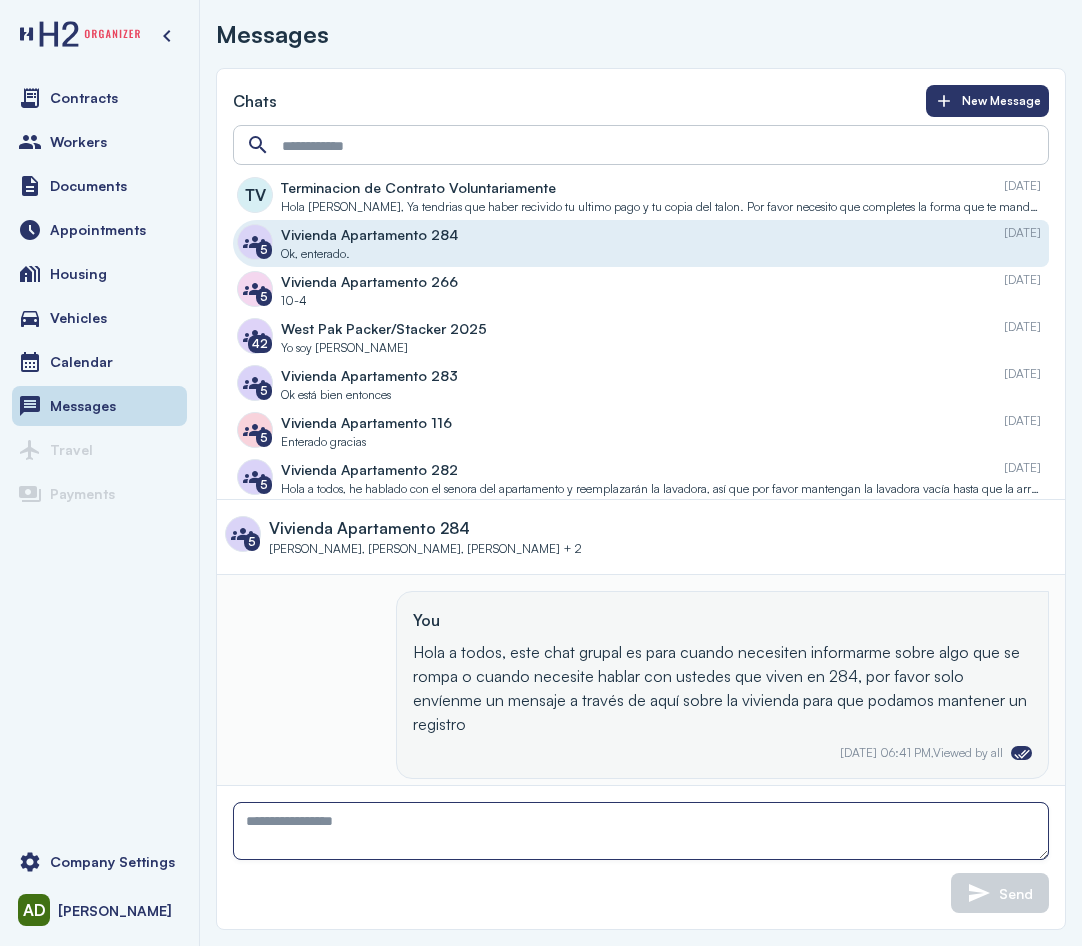 click at bounding box center (641, 831) 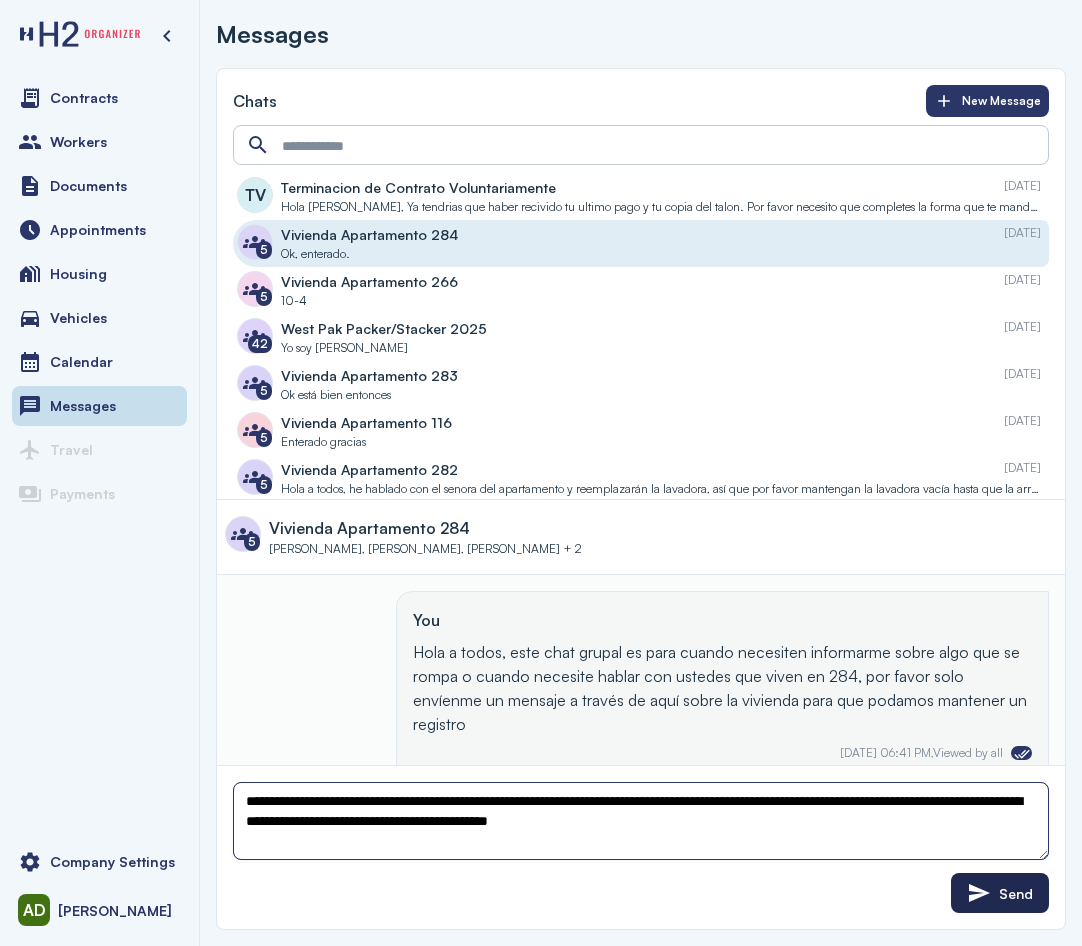 type on "**********" 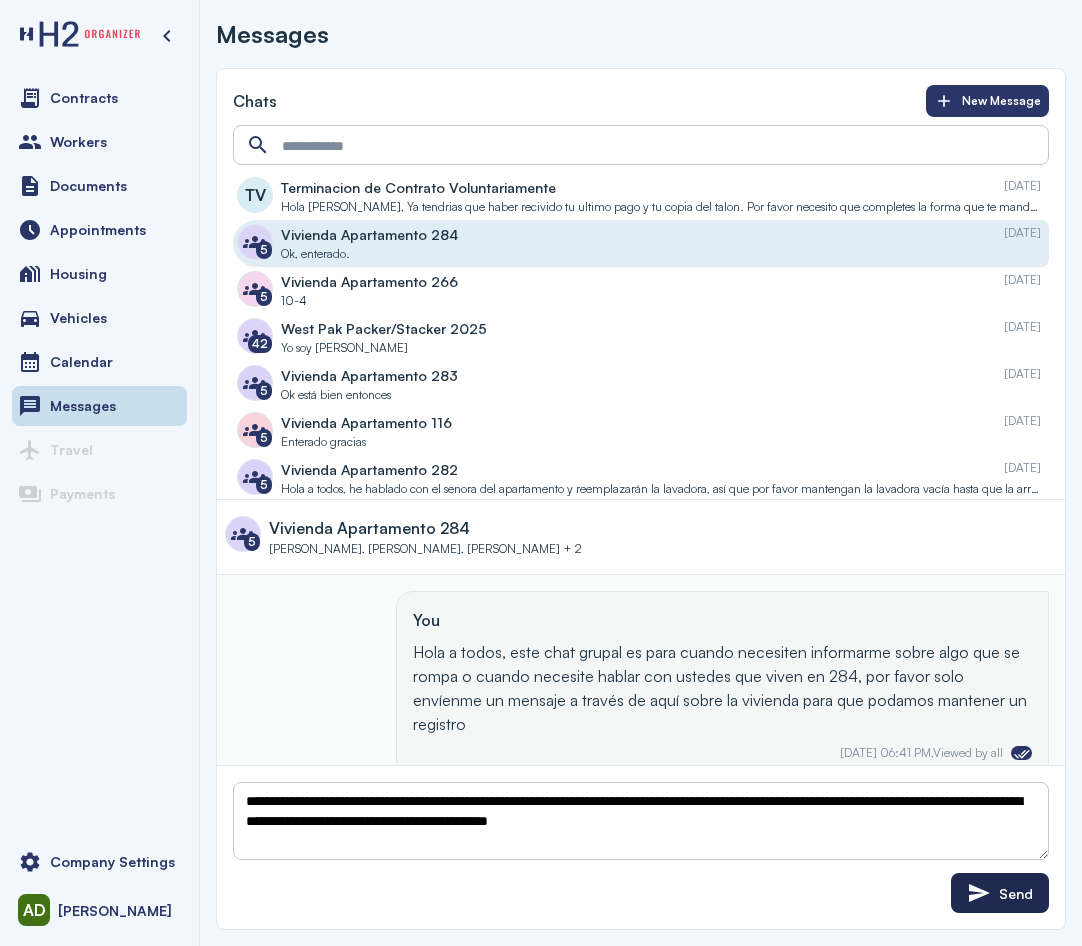 click on "Send" 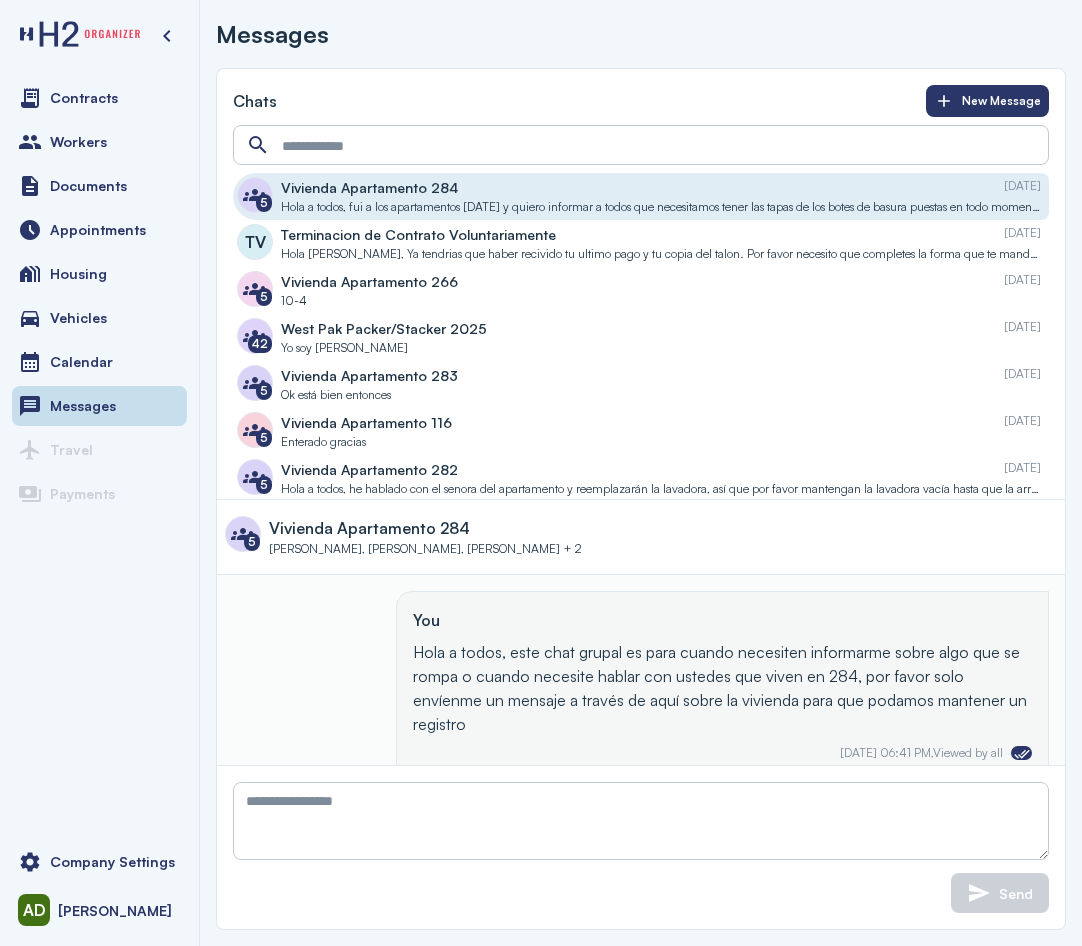 click on "10-4" at bounding box center [661, 301] 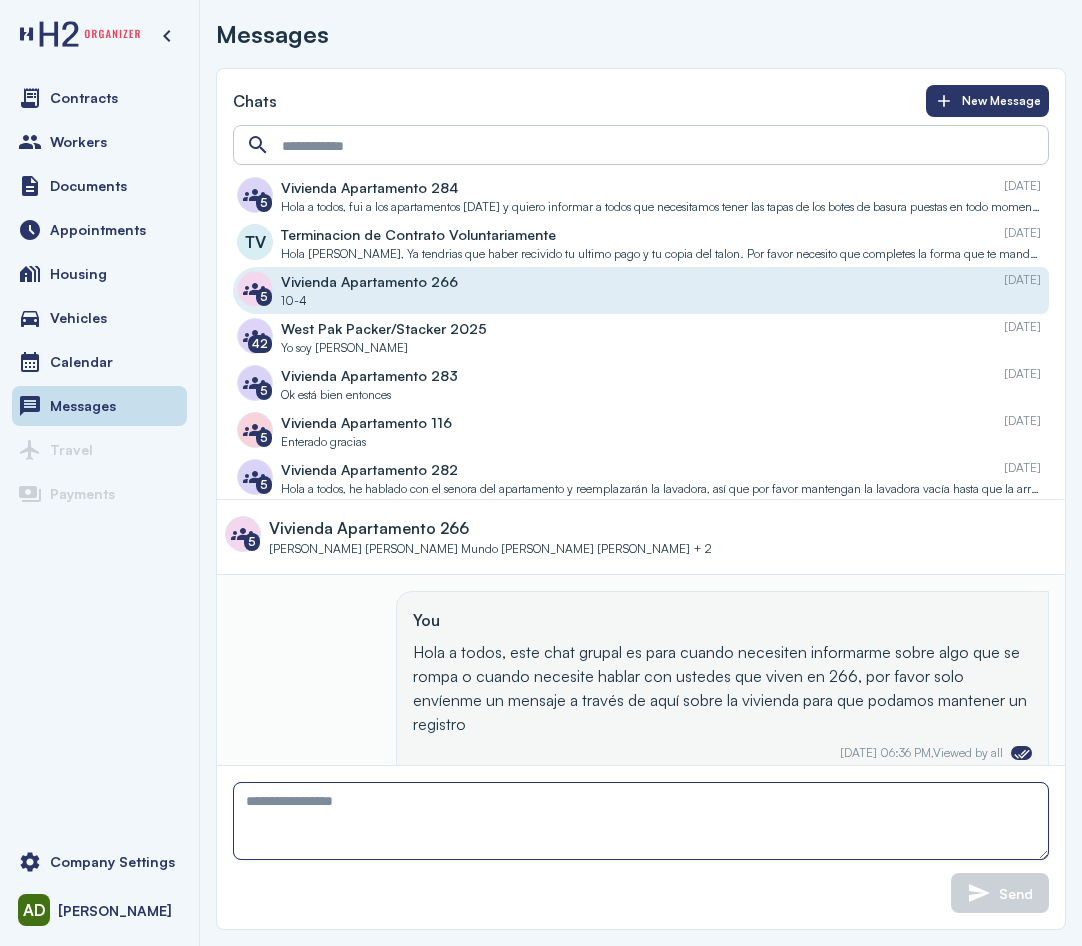 click at bounding box center [641, 821] 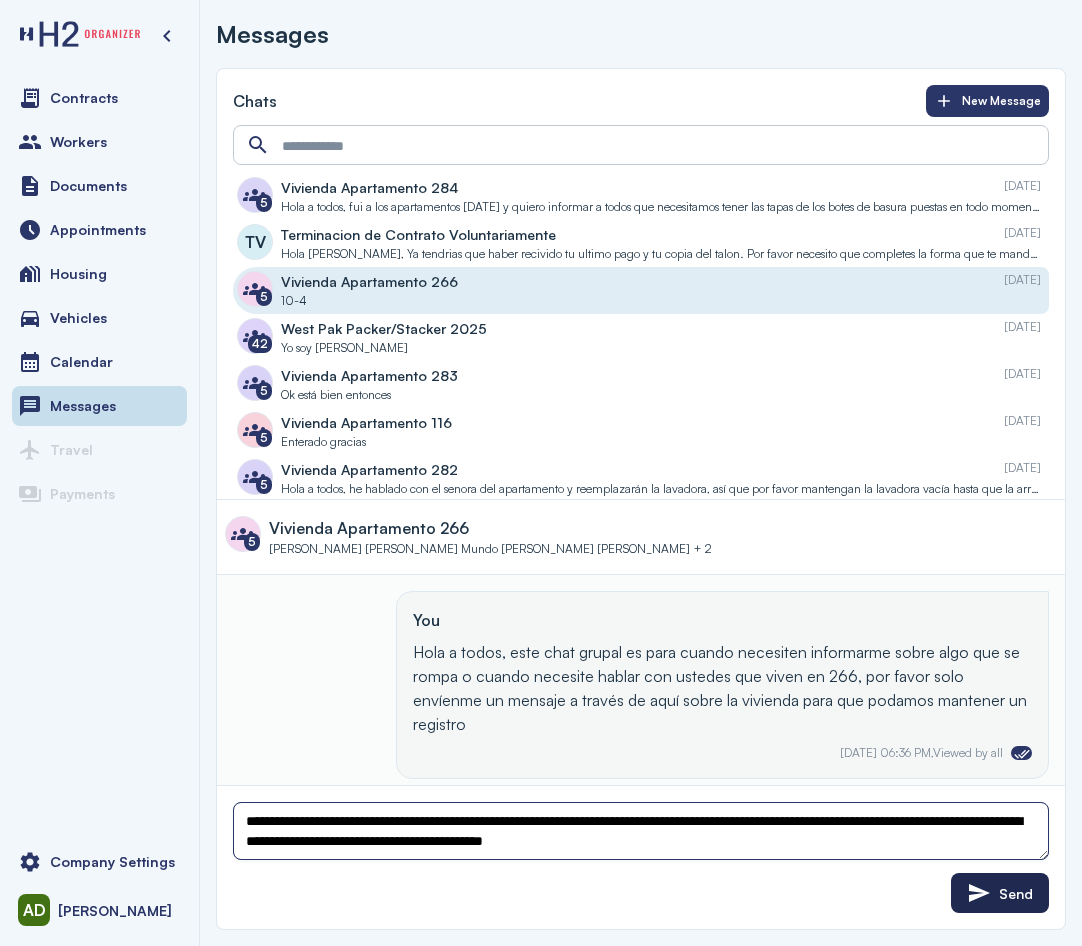 type on "**********" 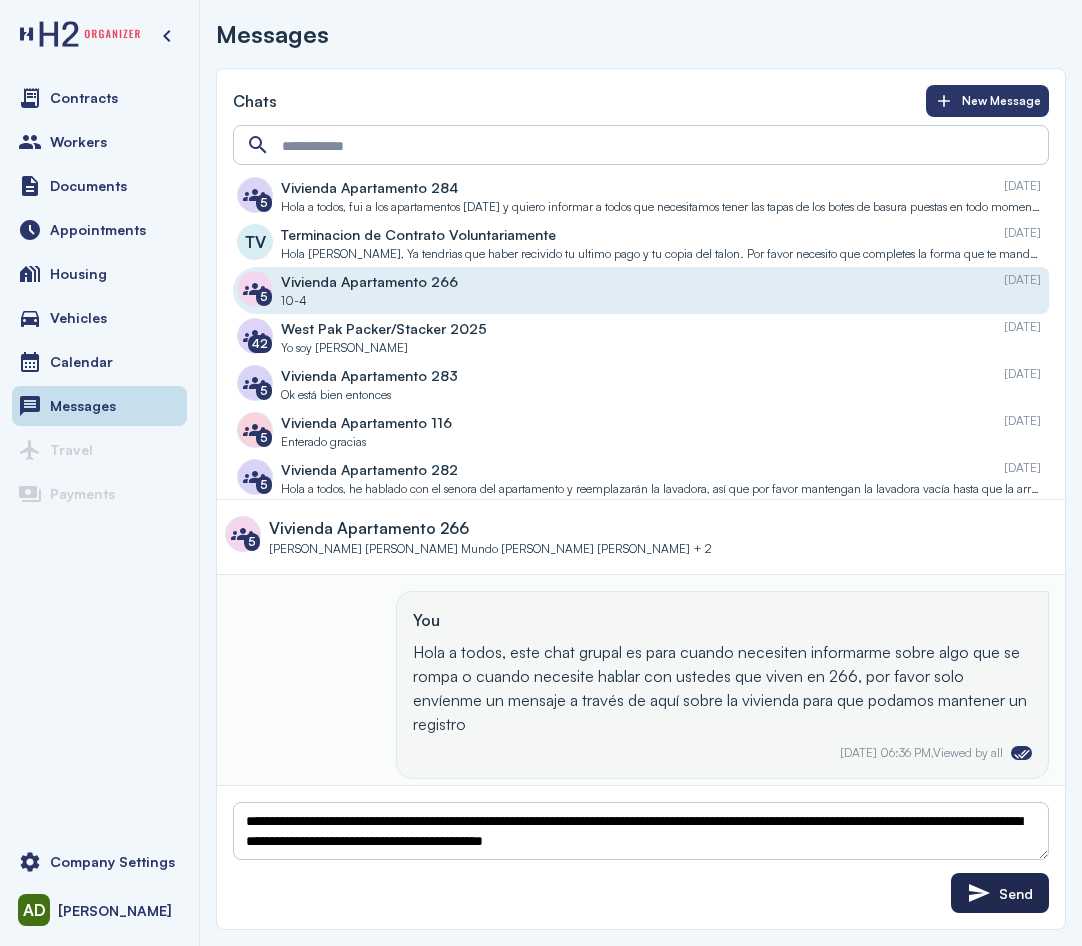 click on "Send" 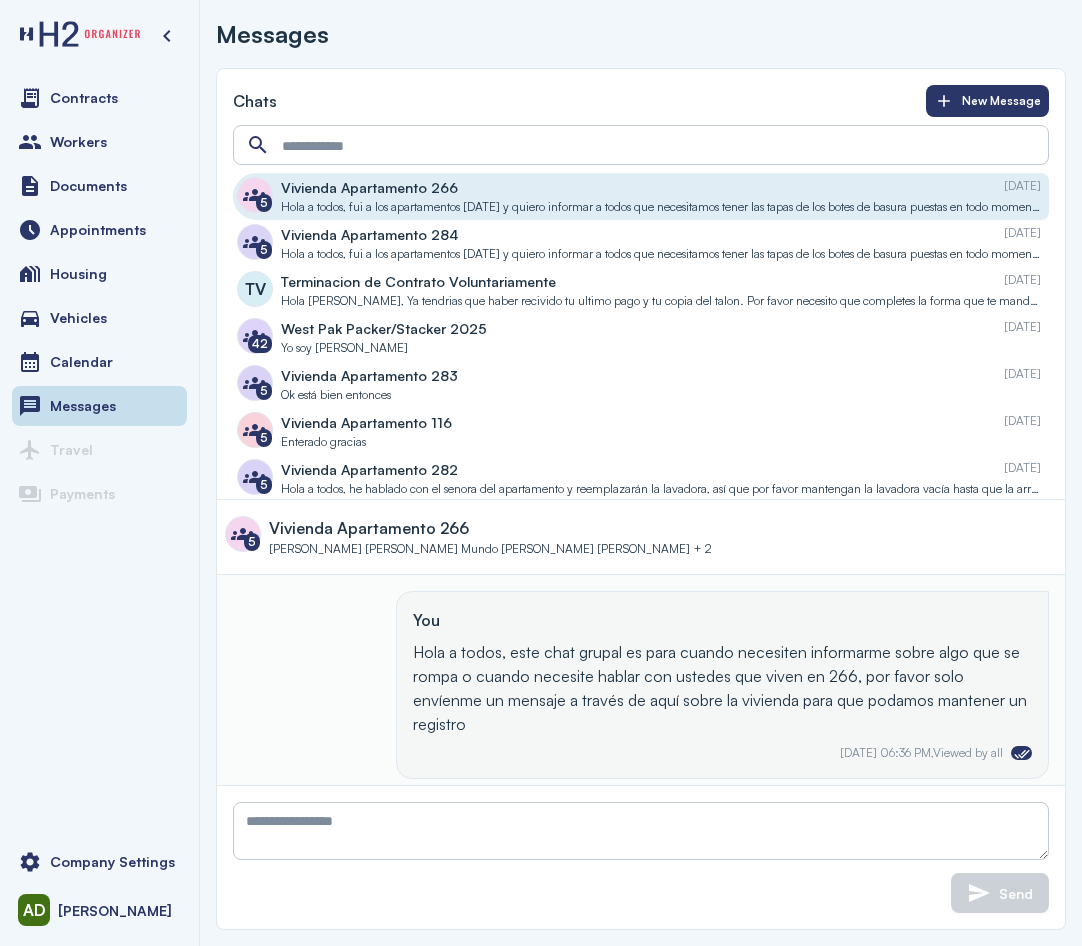 click on "[PERSON_NAME] [PERSON_NAME]/Stacker [DATE], 2025" at bounding box center [661, 328] 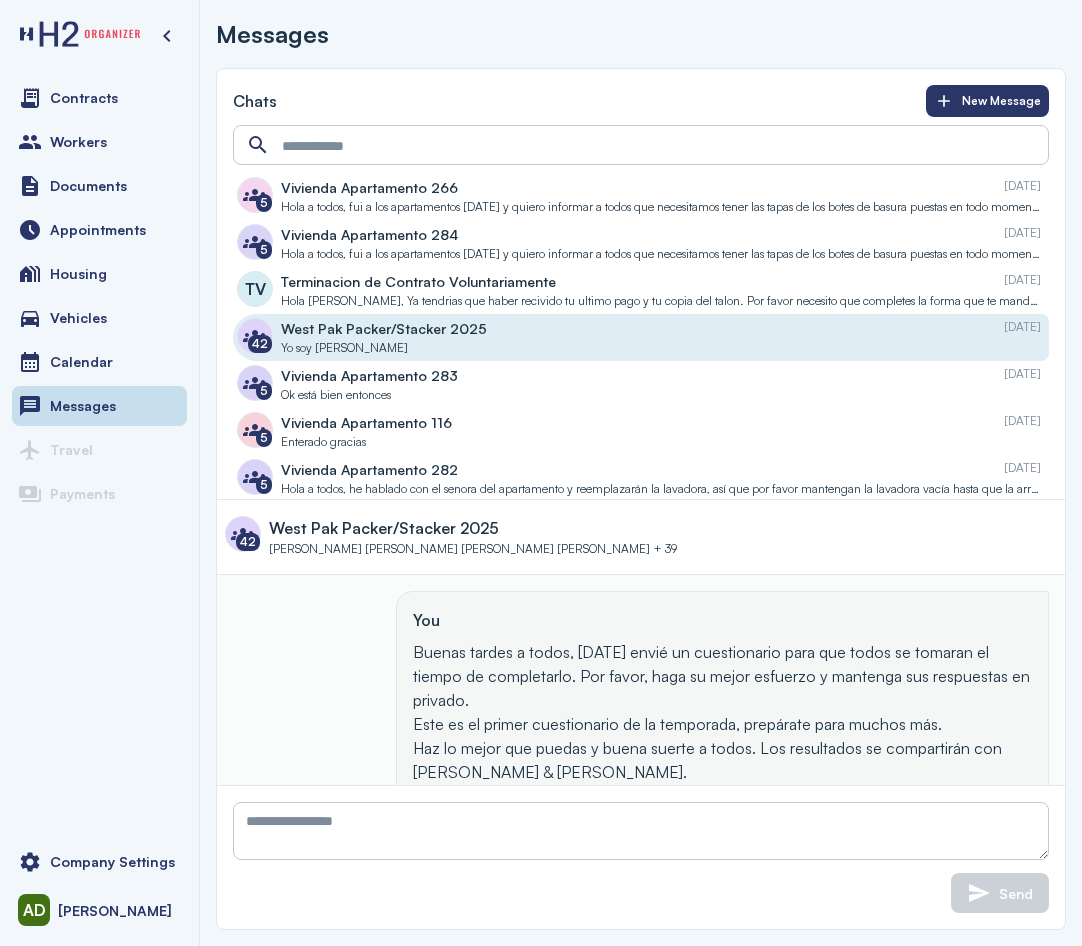 click on "Vivienda Apartamento 283     [DATE]" at bounding box center (661, 375) 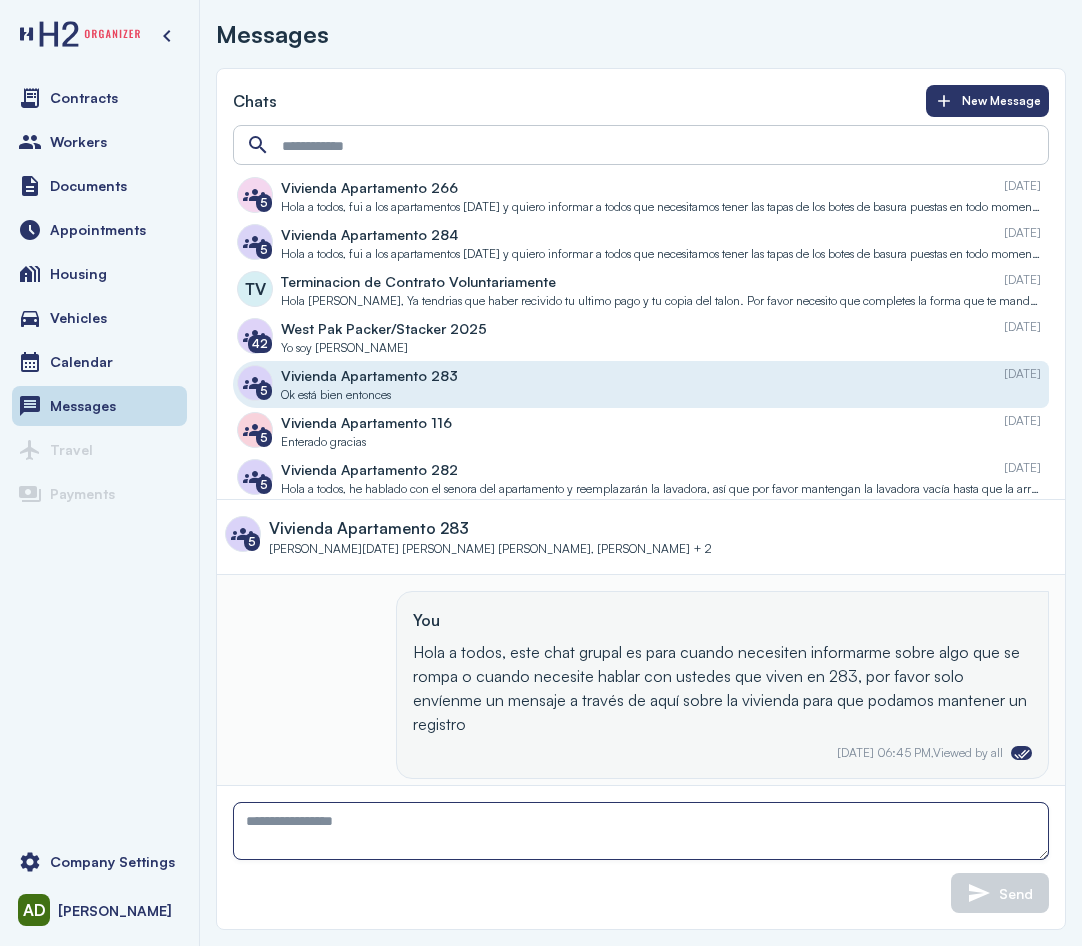 click at bounding box center (641, 831) 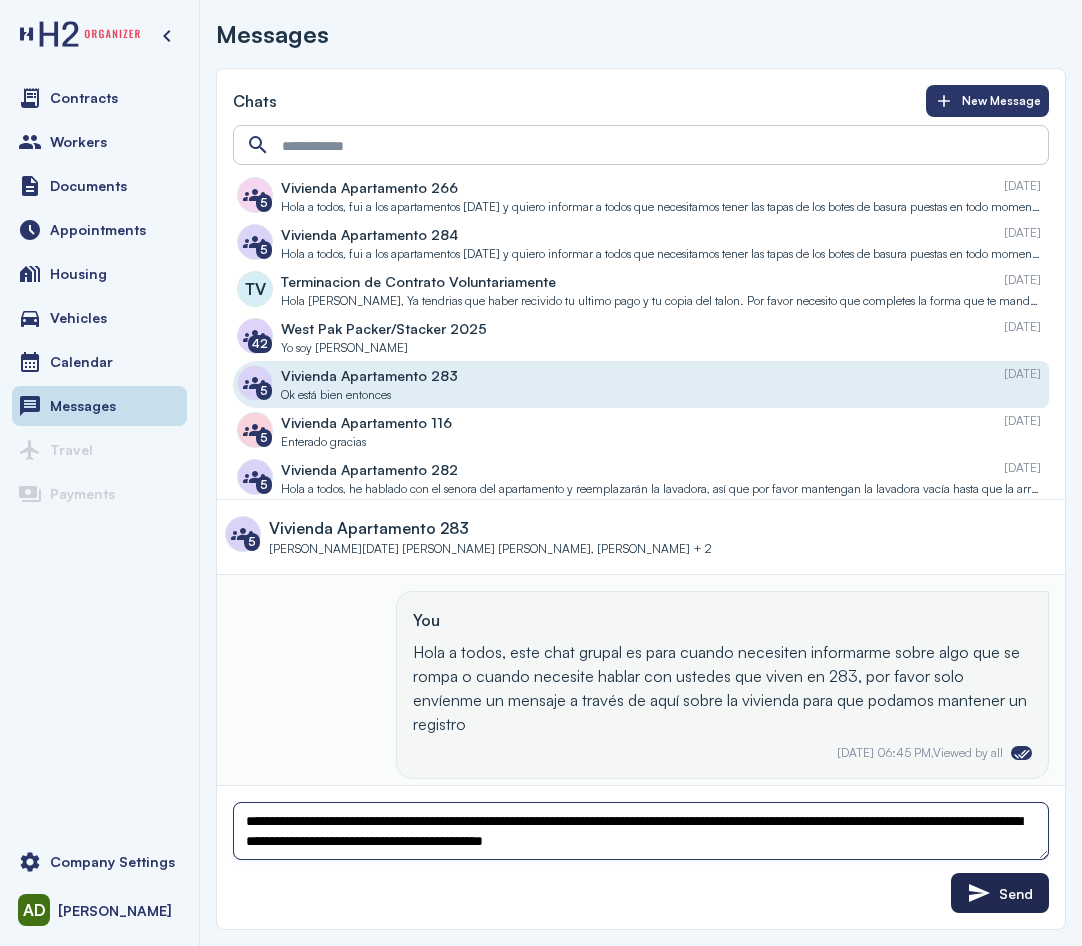 type on "**********" 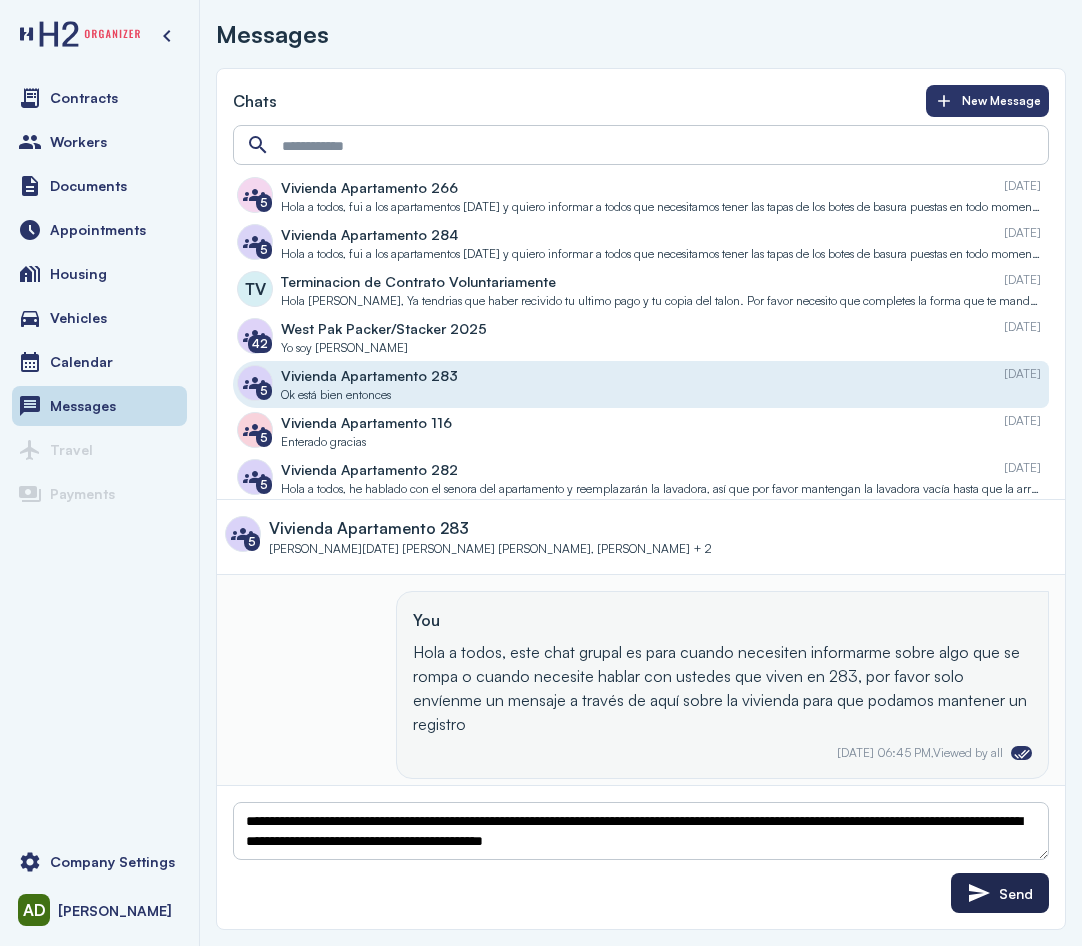 click on "Send" at bounding box center [1000, 893] 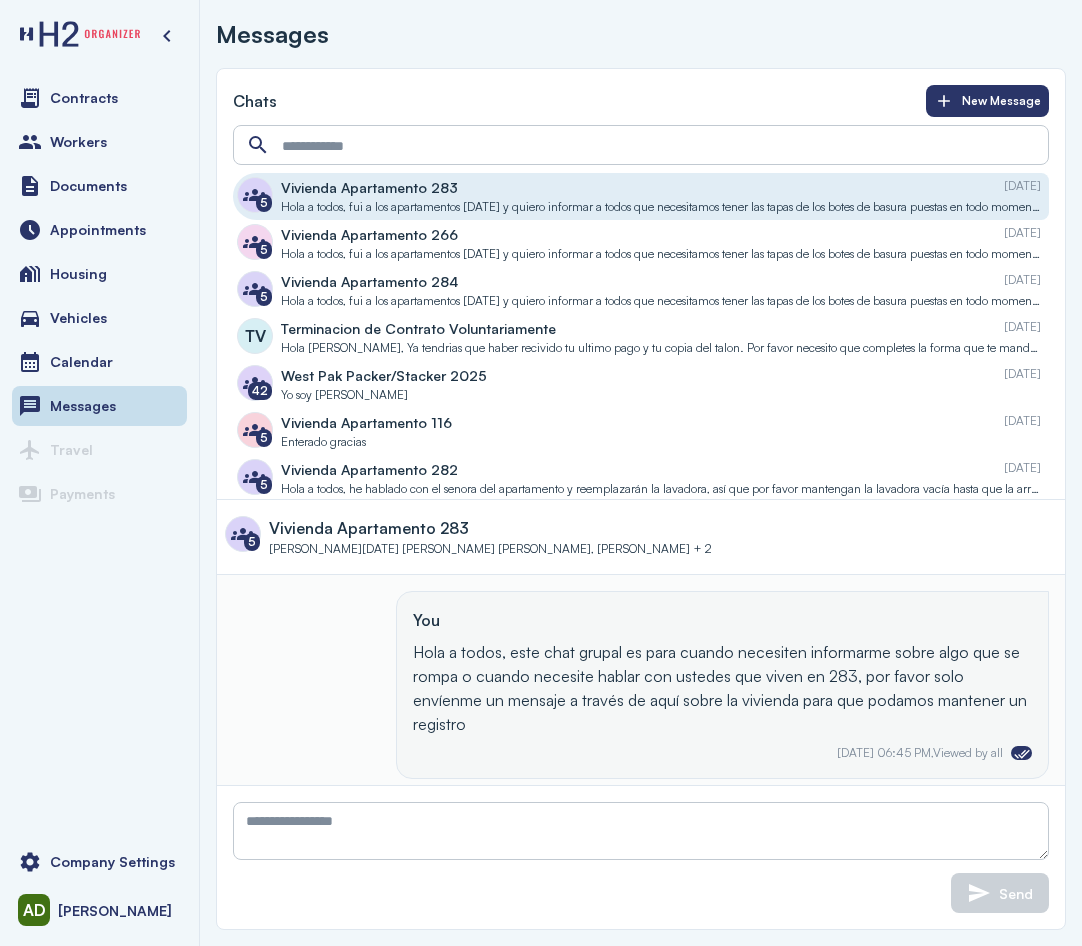 click on "Vivienda Apartamento 116     [DATE]" at bounding box center (661, 422) 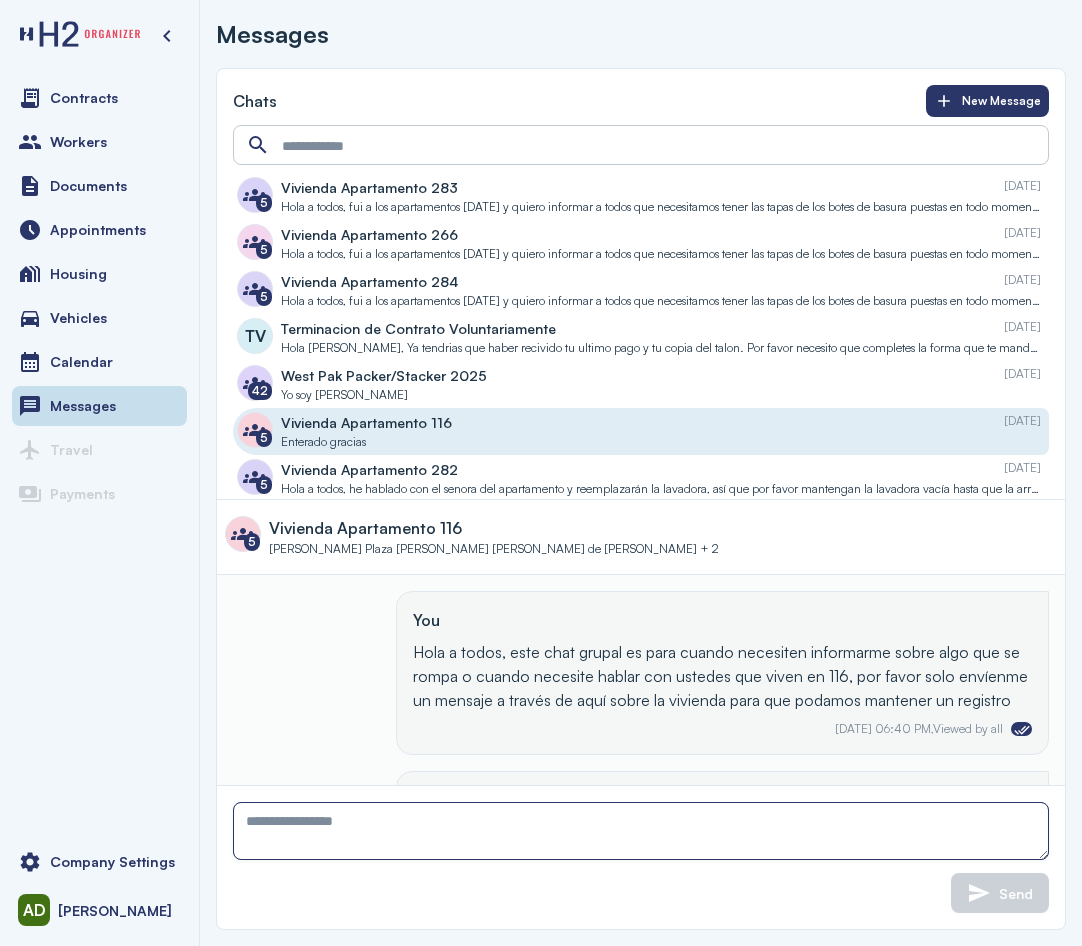click at bounding box center [641, 831] 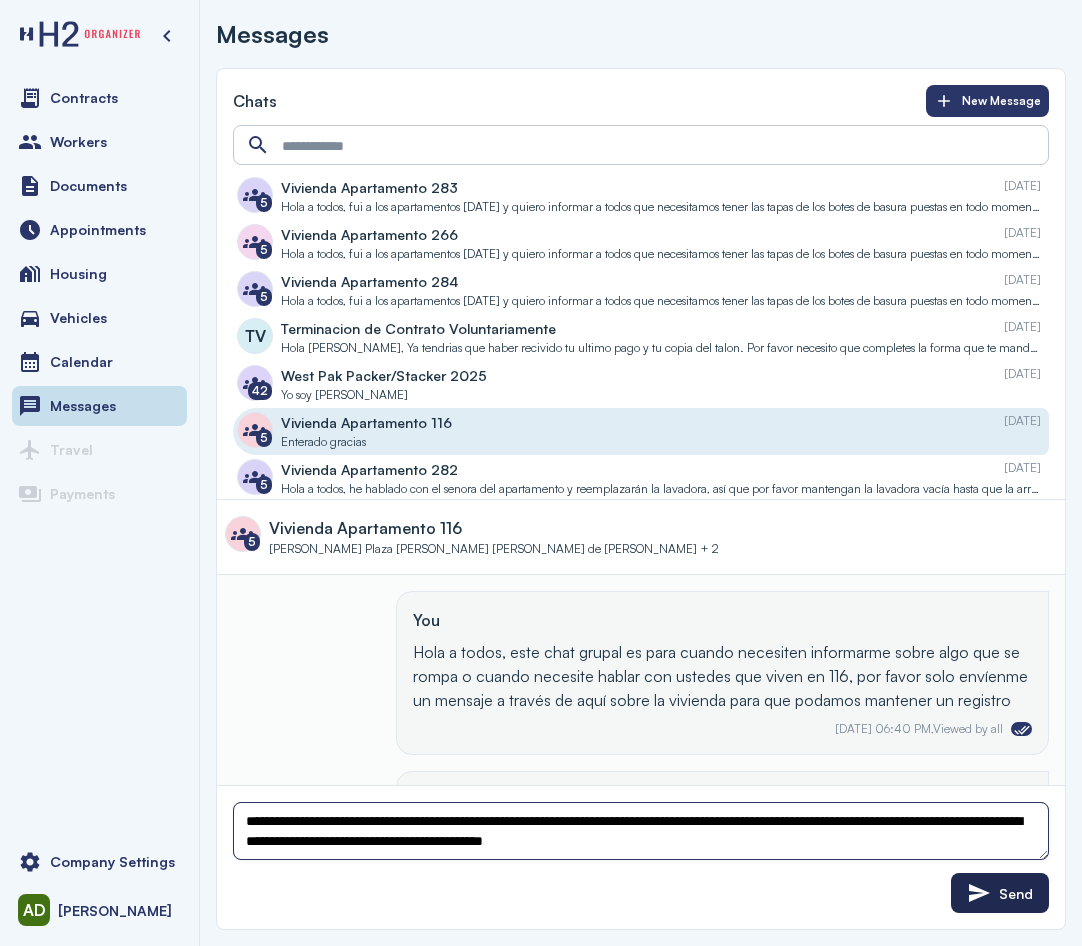 type on "**********" 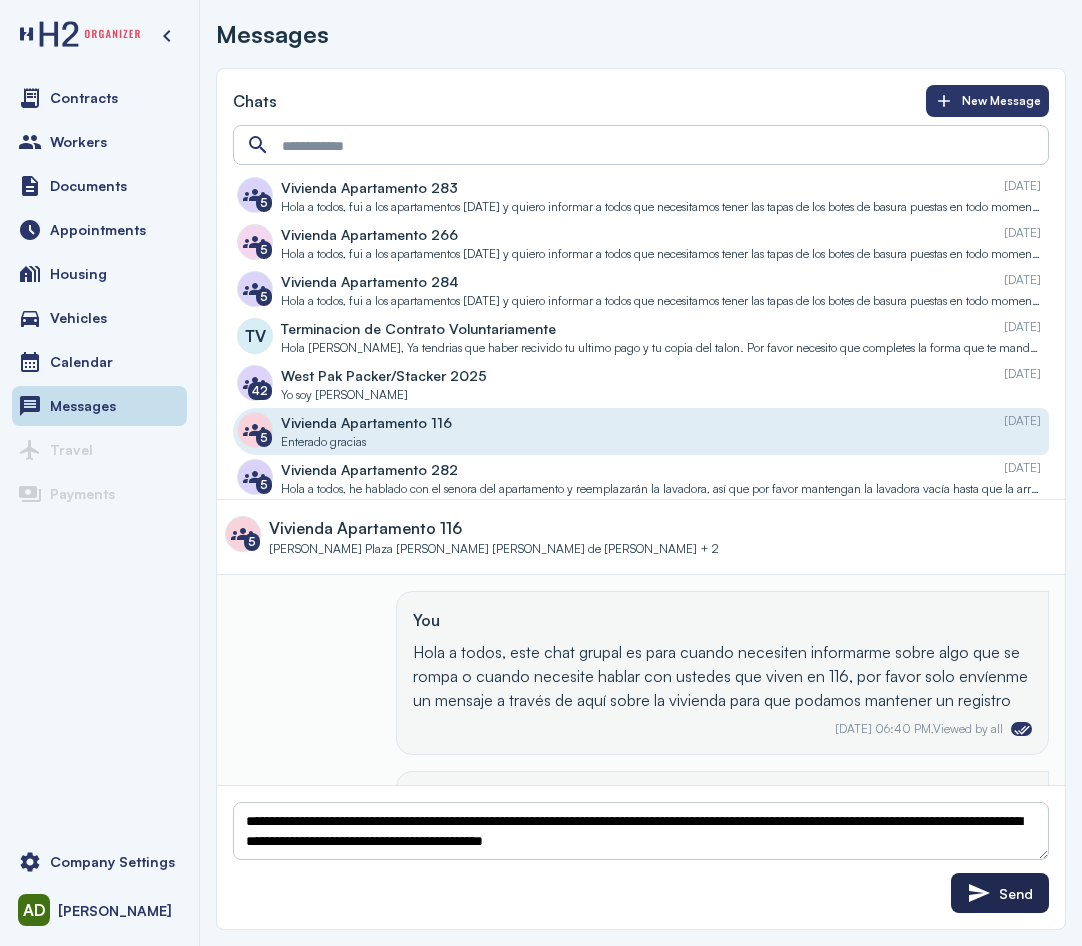click on "Send" at bounding box center [1000, 893] 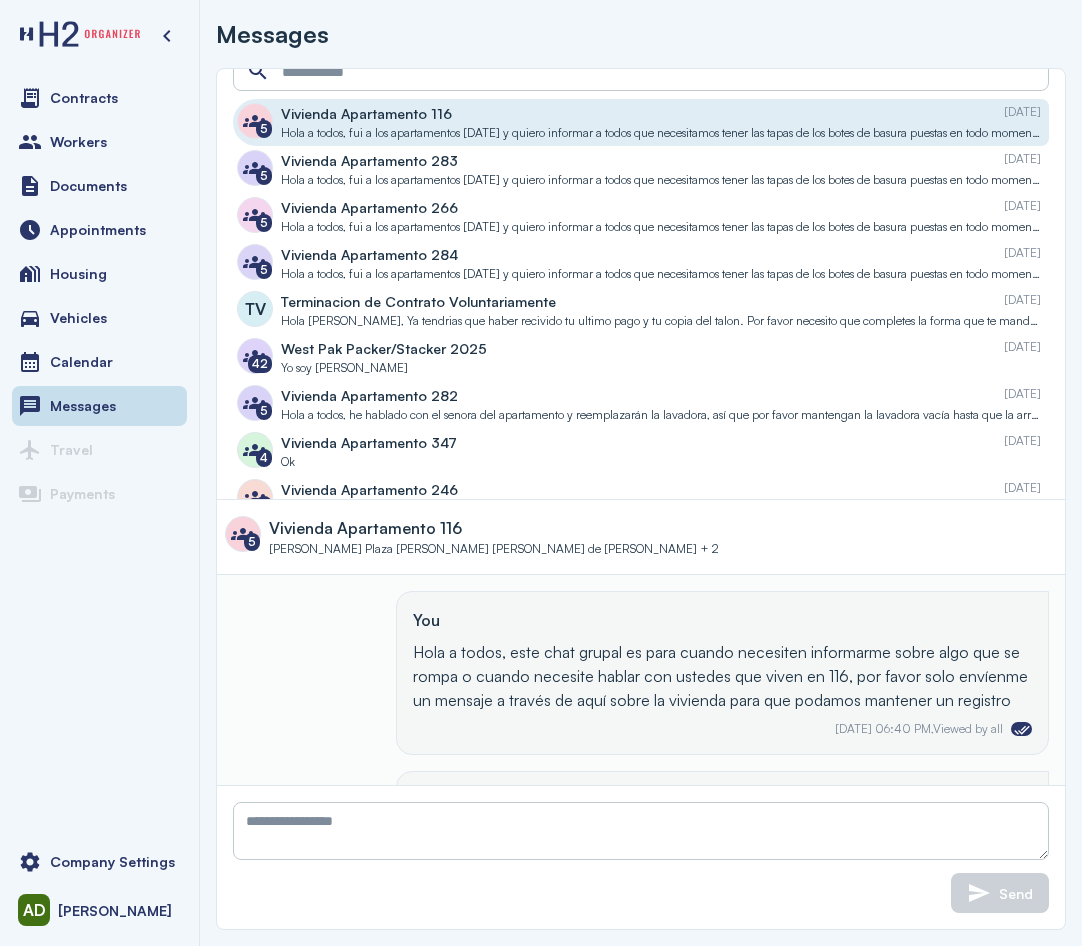 scroll, scrollTop: 200, scrollLeft: 0, axis: vertical 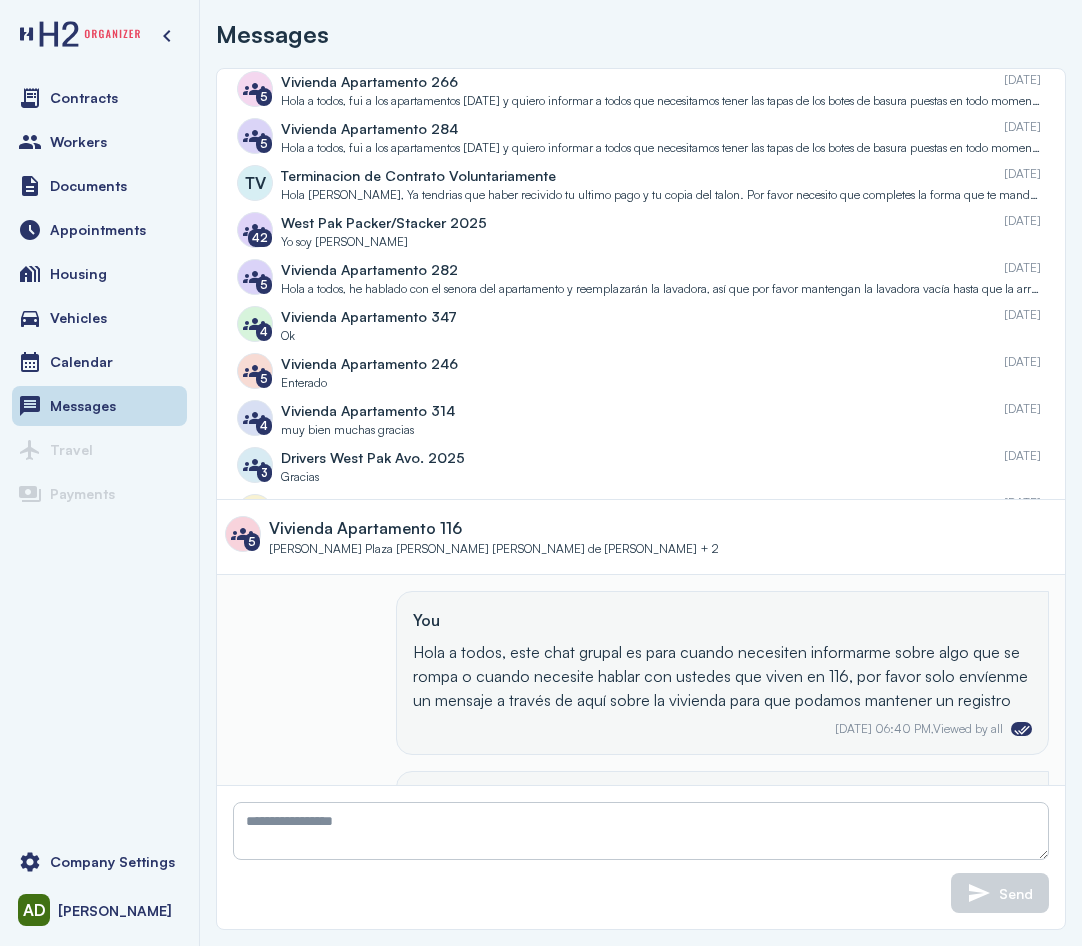 click on "Hola a todos, he hablado con el senora del apartamento y reemplazarán la lavadora, así que por favor mantengan la lavadora vacía hasta que la arreglen y recuerden revisar la ropa antes de ponerla en la lavadora. Si la lavadora se daña de nuevo sin previo aviso, tendré que enviar una carta a todos por negligencia." at bounding box center (661, 289) 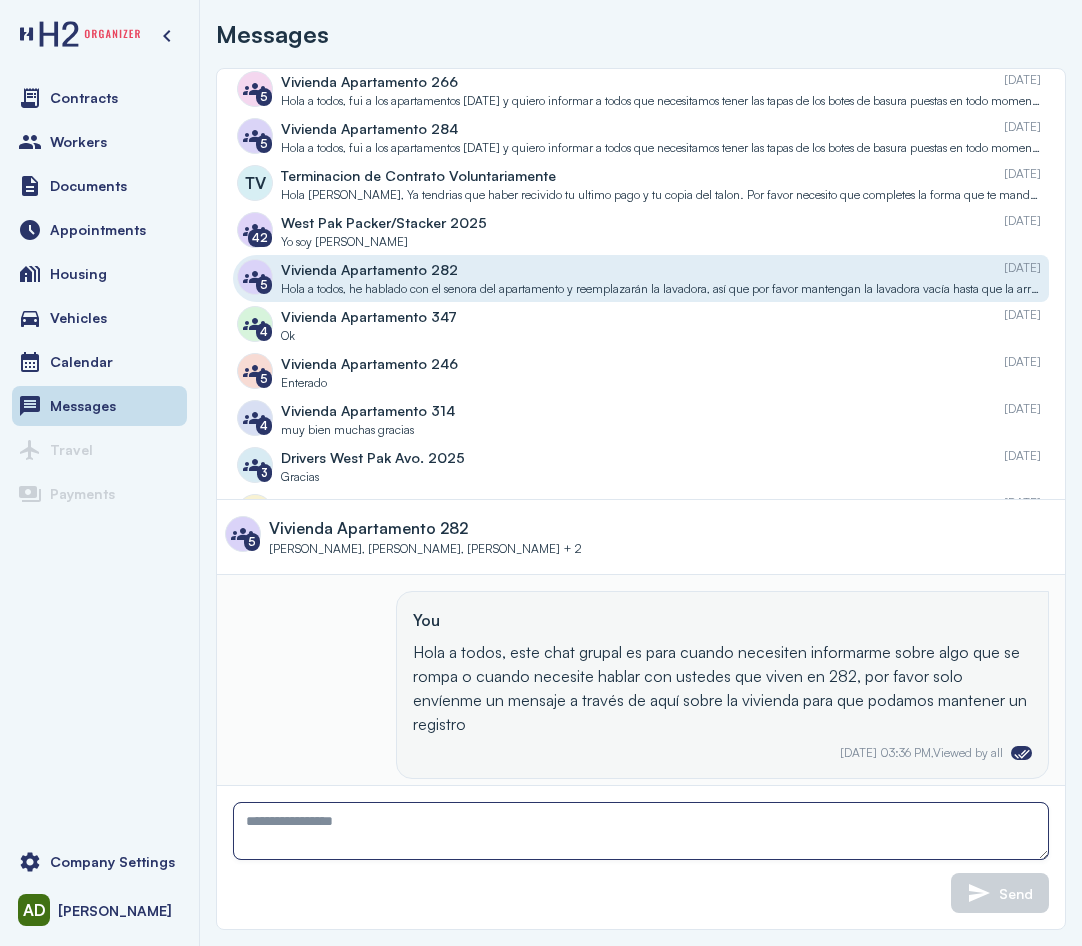click at bounding box center (641, 831) 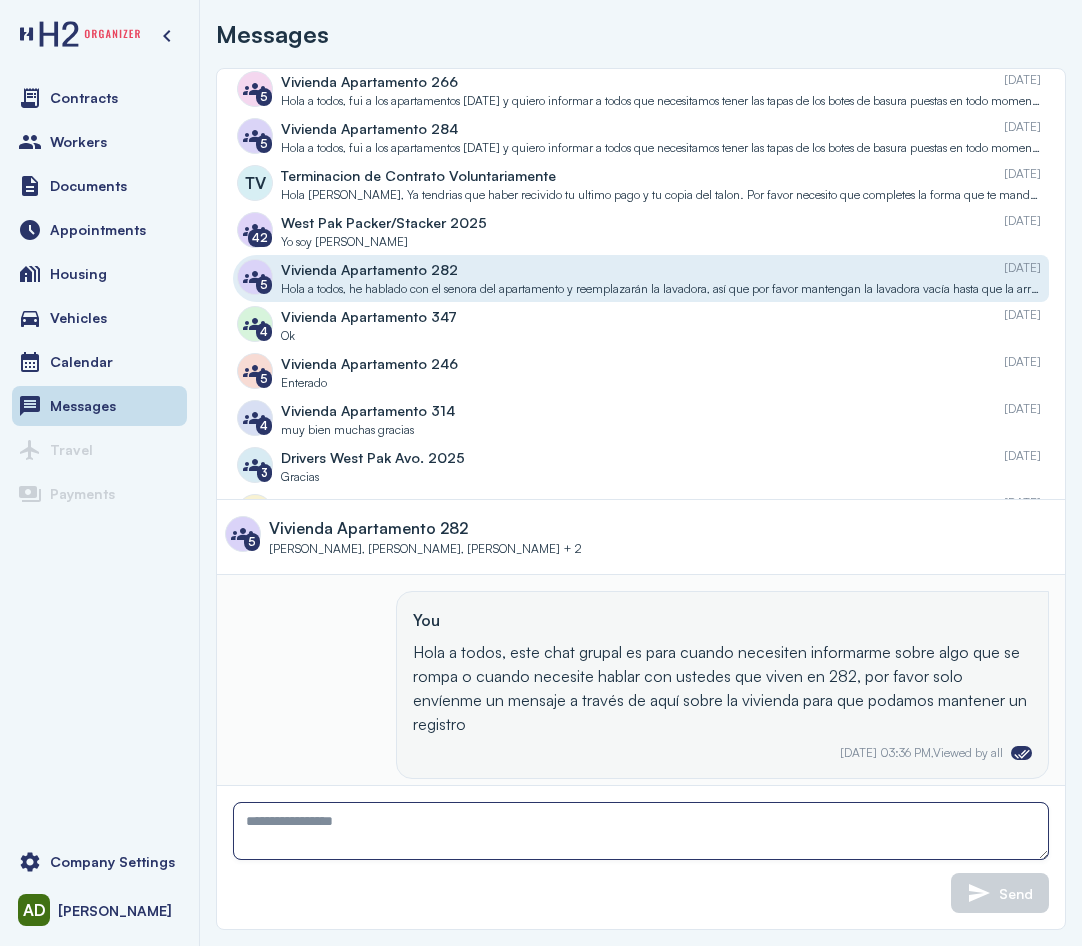 paste on "**********" 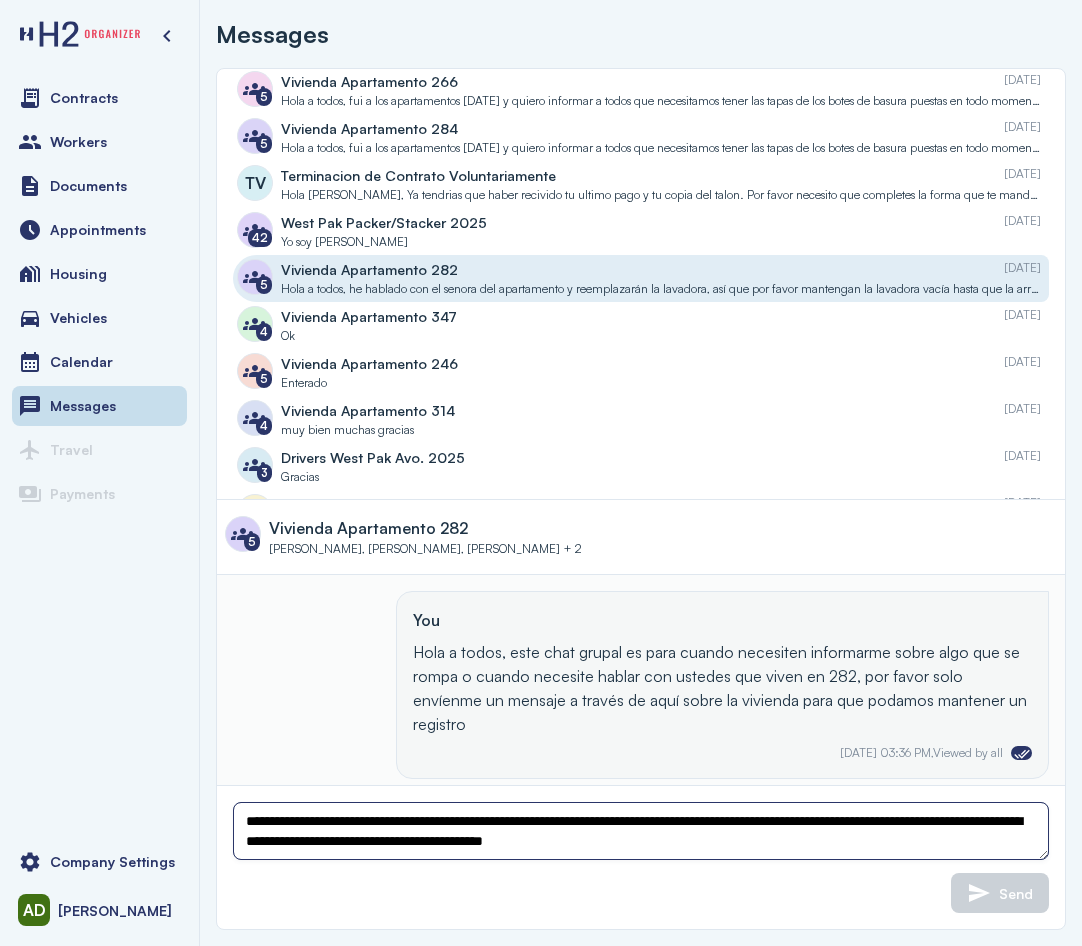 type on "**********" 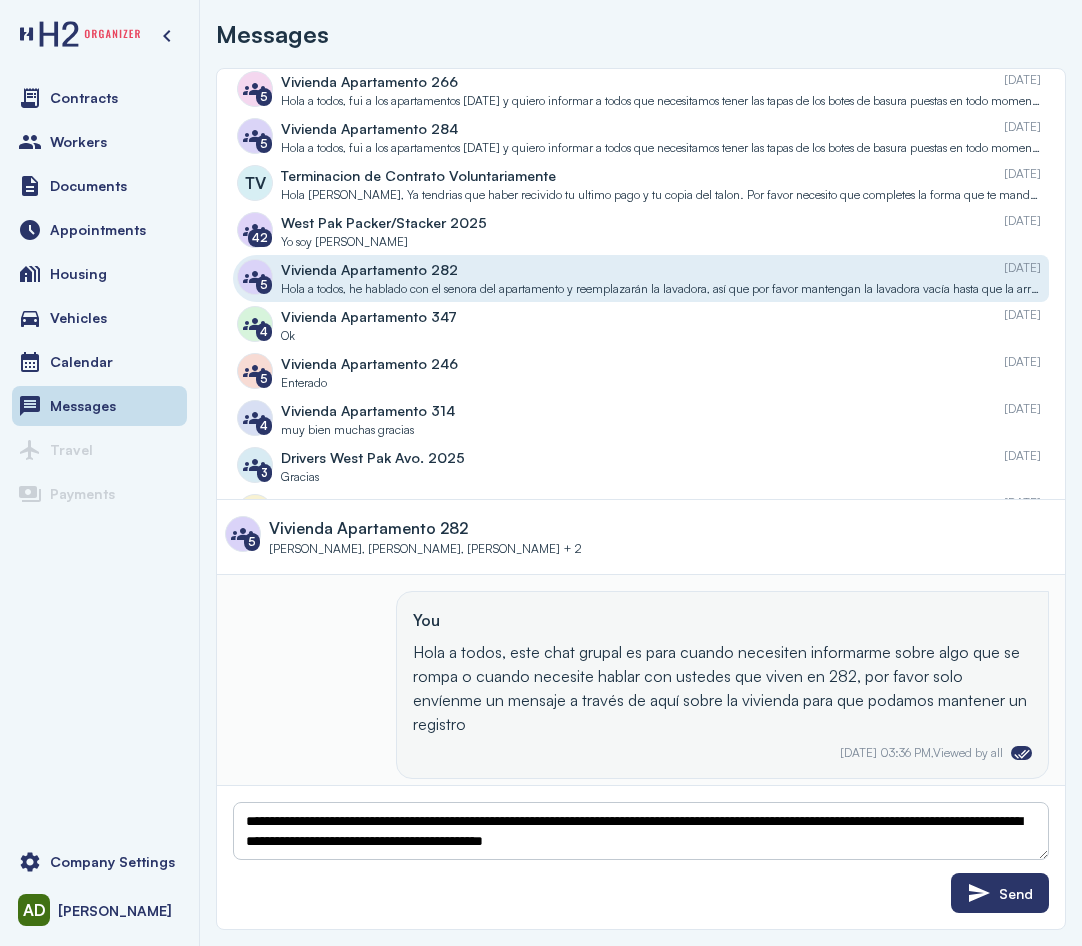 click on "Hola a todos, este chat grupal es para cuando necesiten informarme sobre algo que se rompa o cuando necesite hablar con ustedes que viven en 282, por favor solo envíenme un mensaje a través de aquí sobre la vivienda para que podamos mantener un registro" at bounding box center [720, 688] 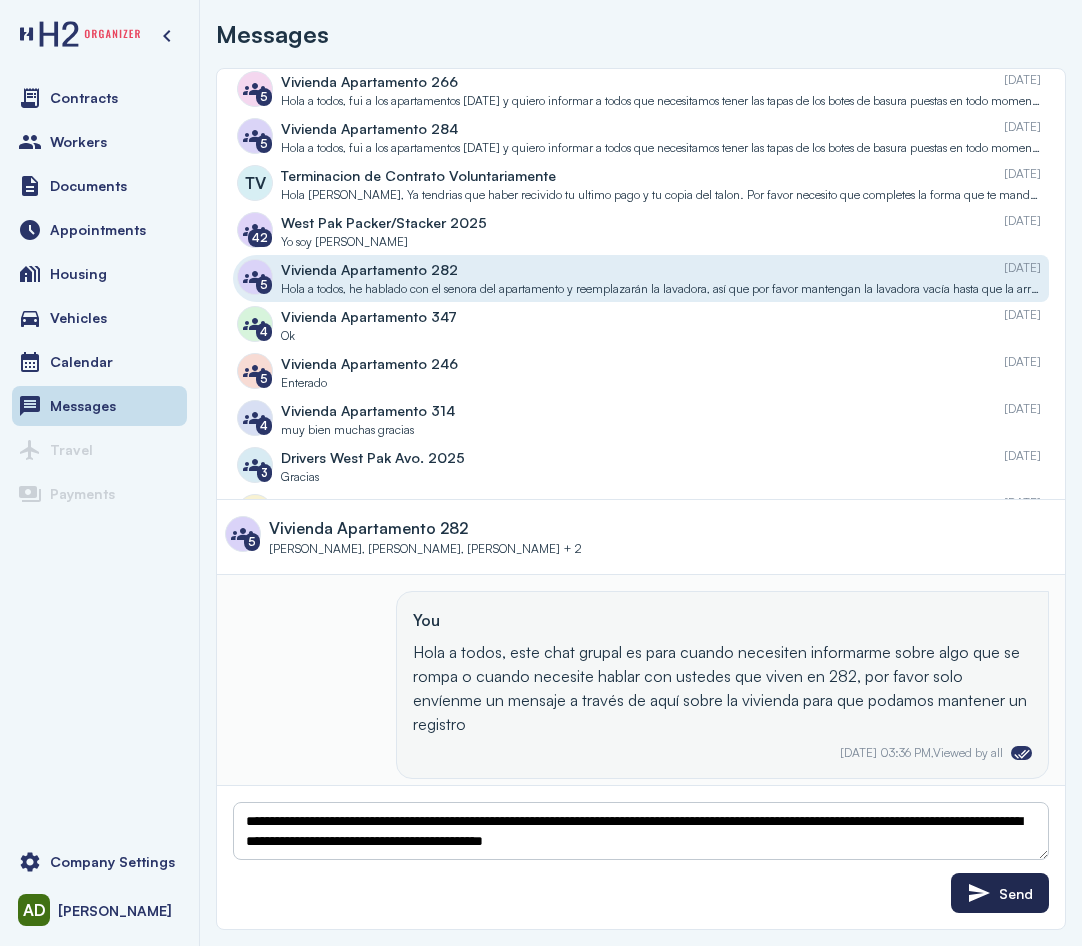 click on "Send" at bounding box center (1000, 893) 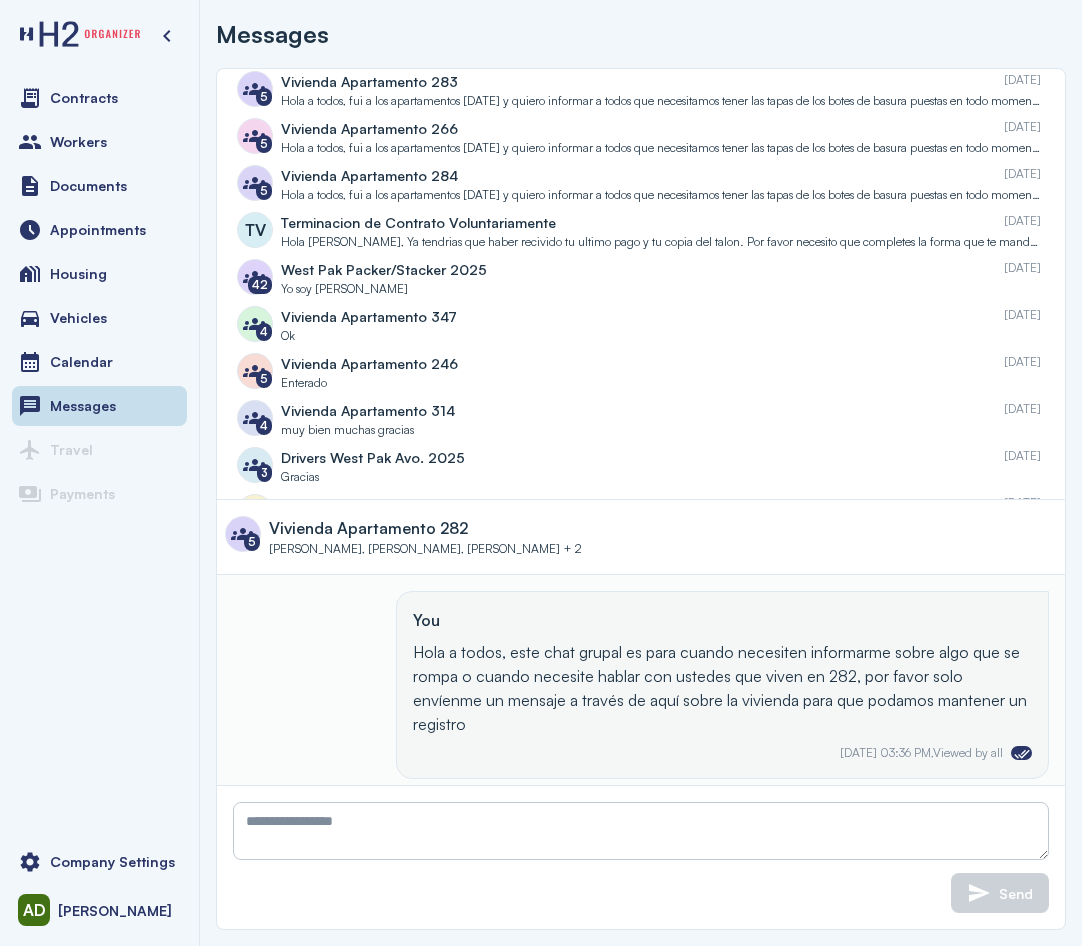 click on "Vivienda Apartamento 347     [DATE]" at bounding box center (661, 316) 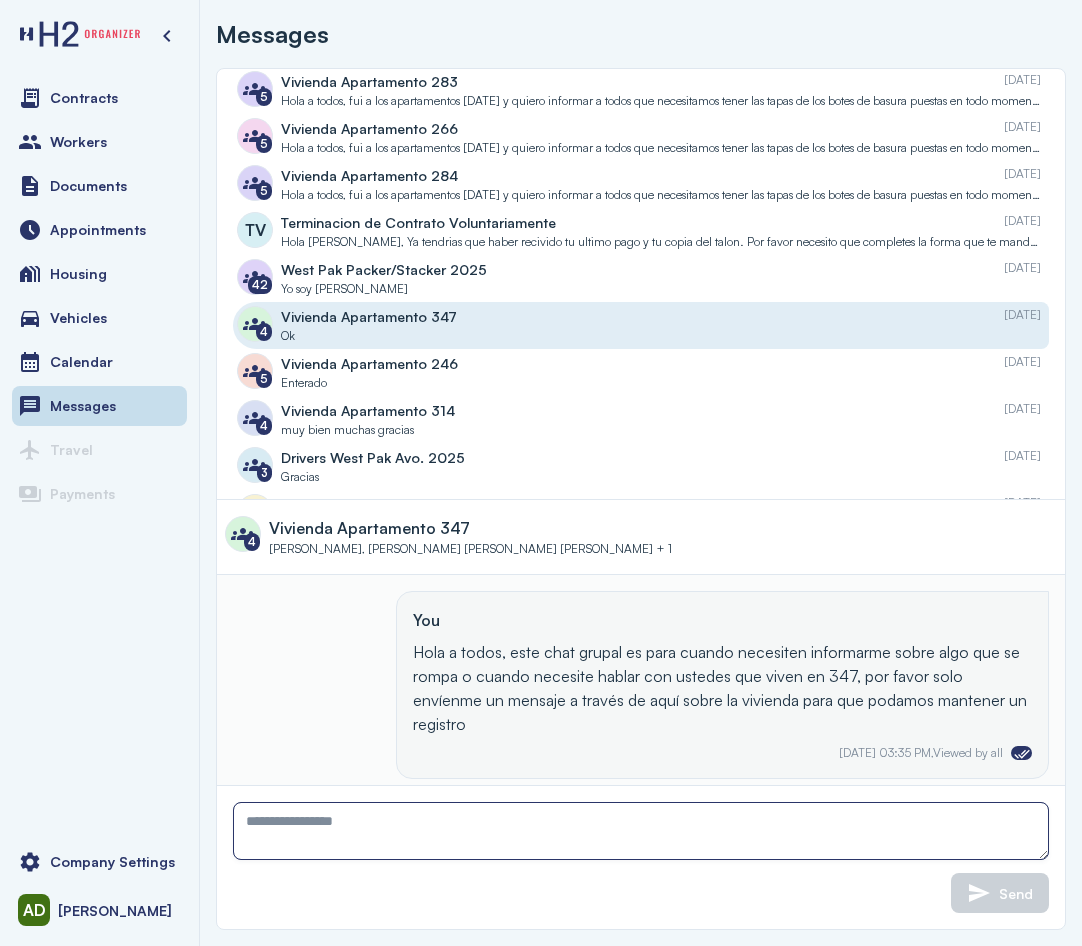 click at bounding box center [641, 831] 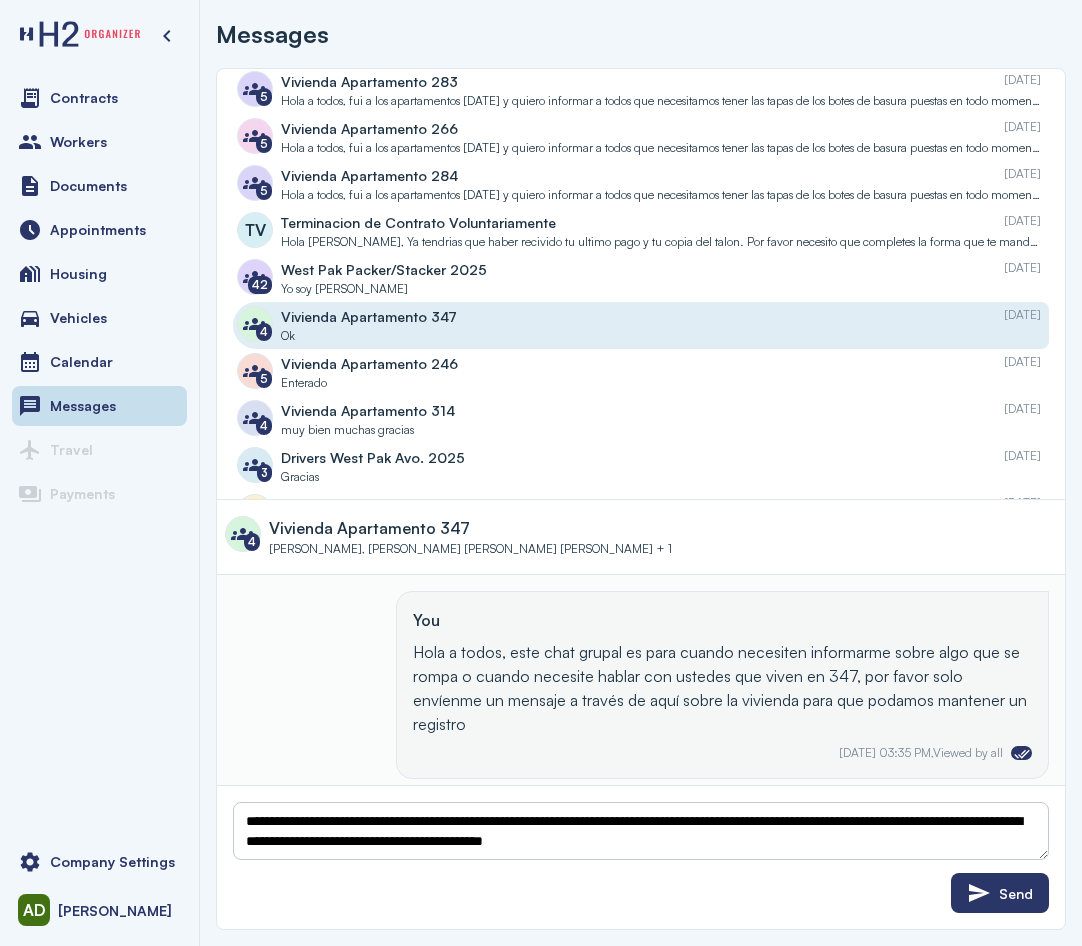 drag, startPoint x: 347, startPoint y: 815, endPoint x: 416, endPoint y: 616, distance: 210.62288 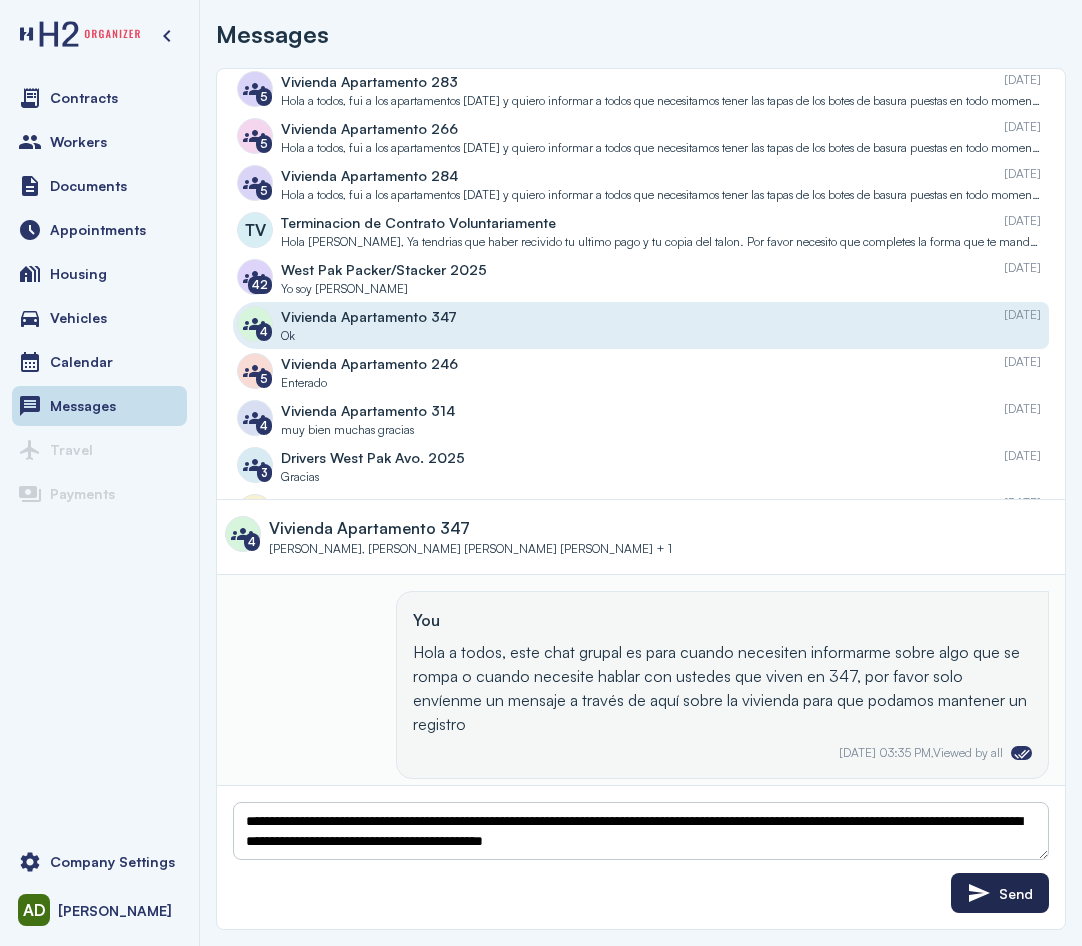 click on "Send" at bounding box center (1000, 893) 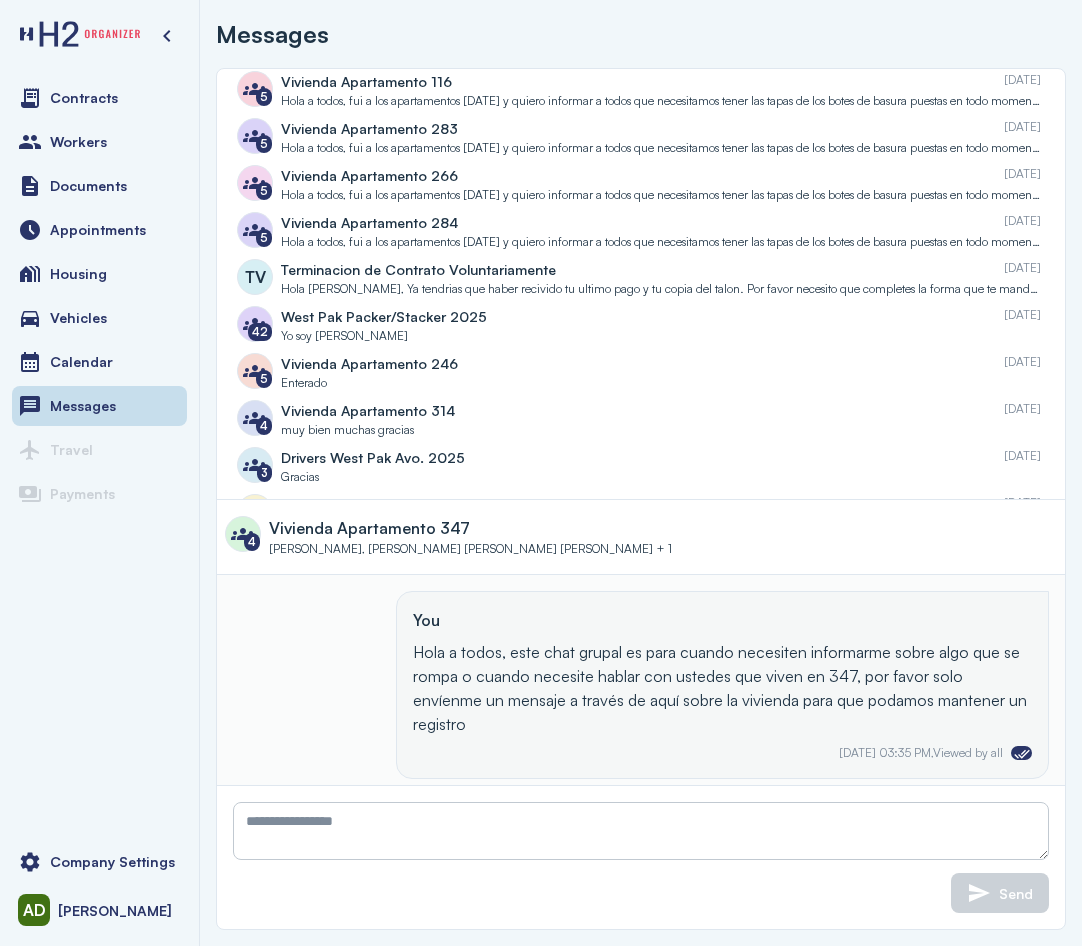 click on "Vivienda Apartamento 246     [DATE]" at bounding box center (661, 363) 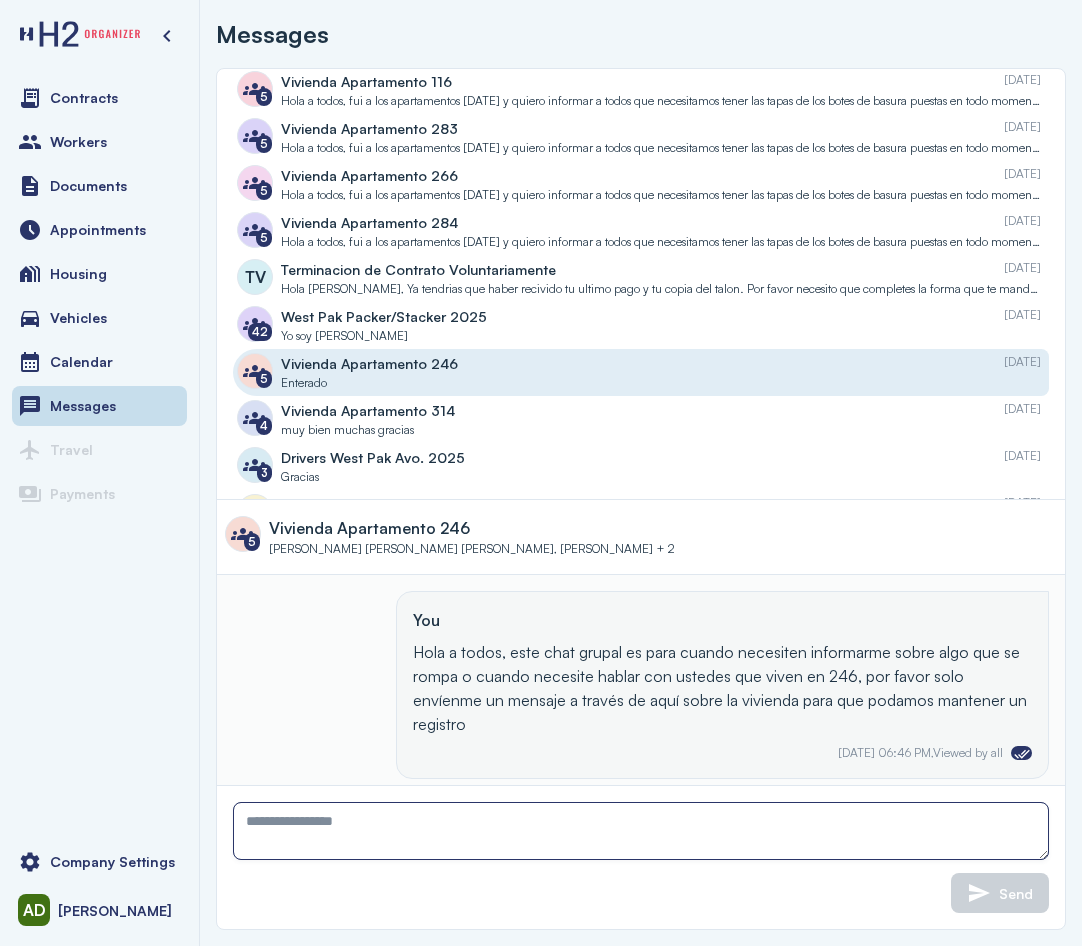 click at bounding box center (641, 831) 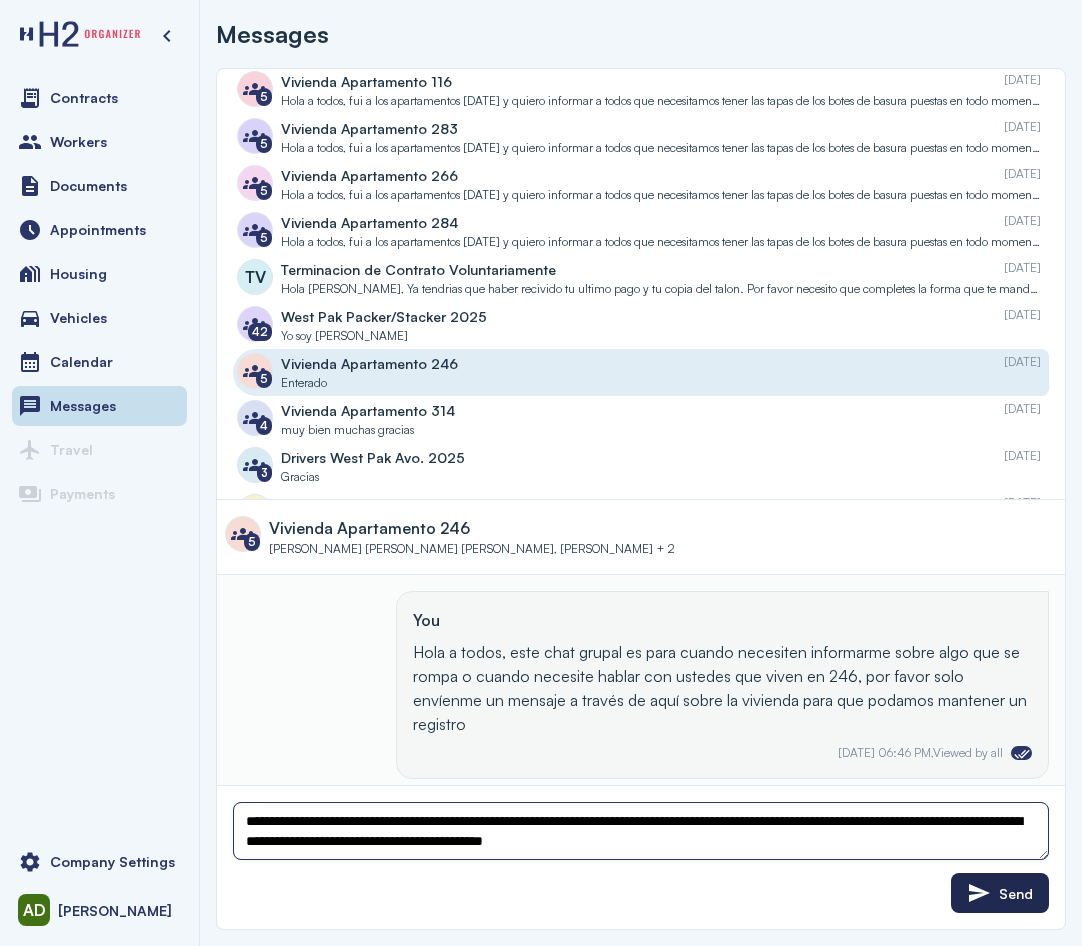 type on "**********" 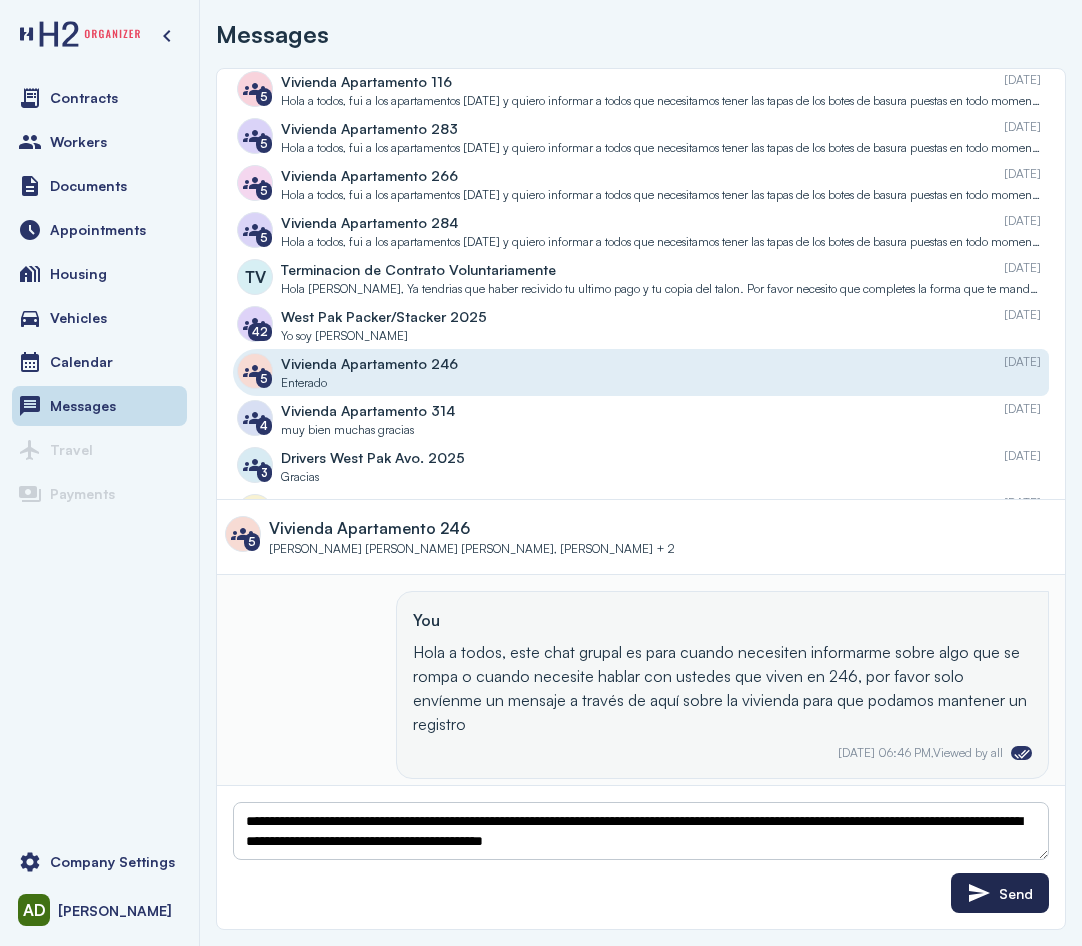 click on "Send" at bounding box center [1000, 893] 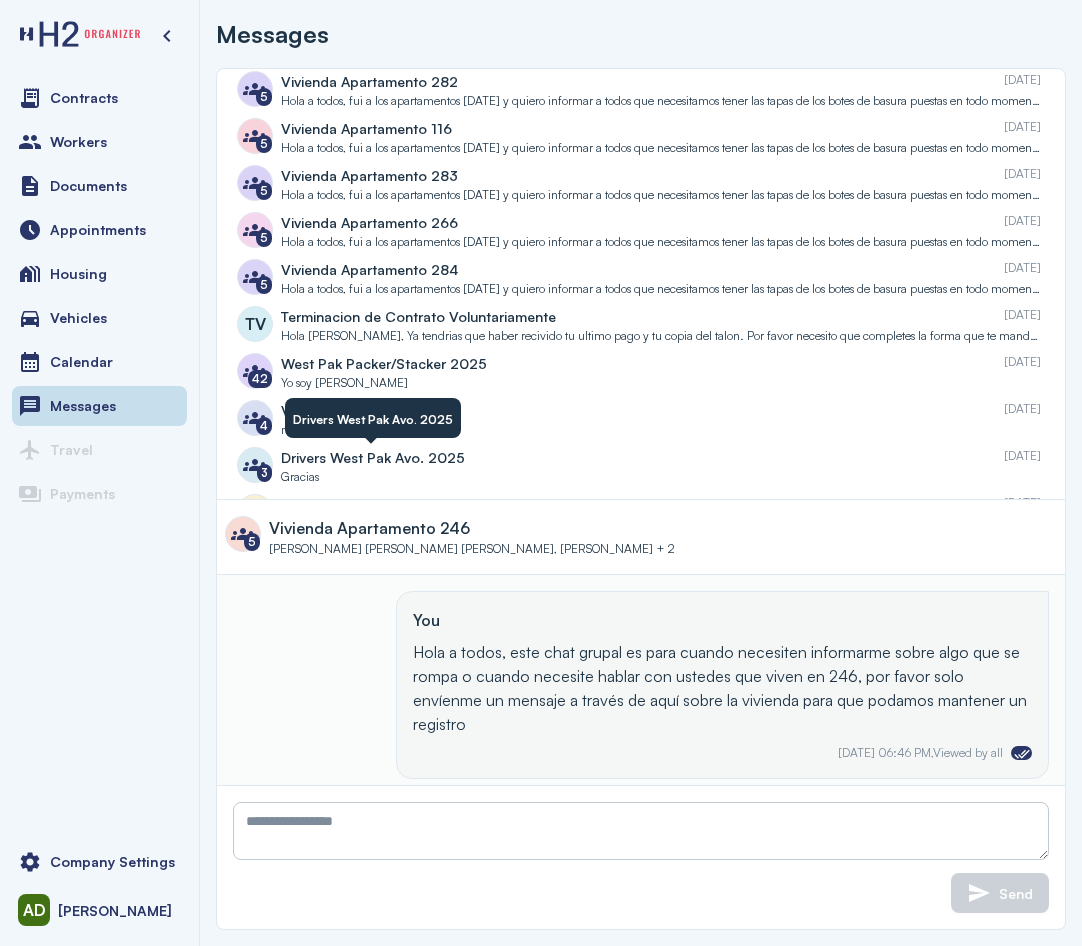 click on "Drivers West Pak Avo. 2025" at bounding box center [373, 419] 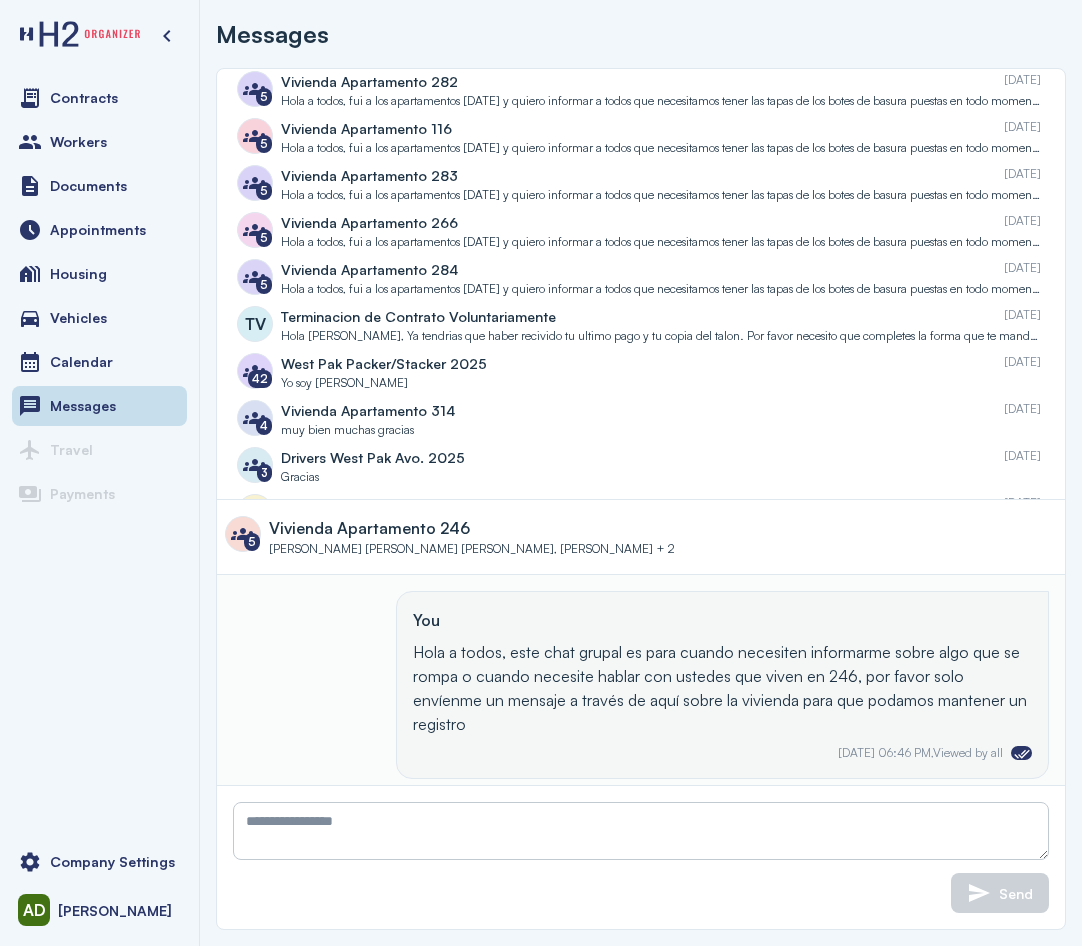click on "muy bien muchas gracias" at bounding box center [661, 430] 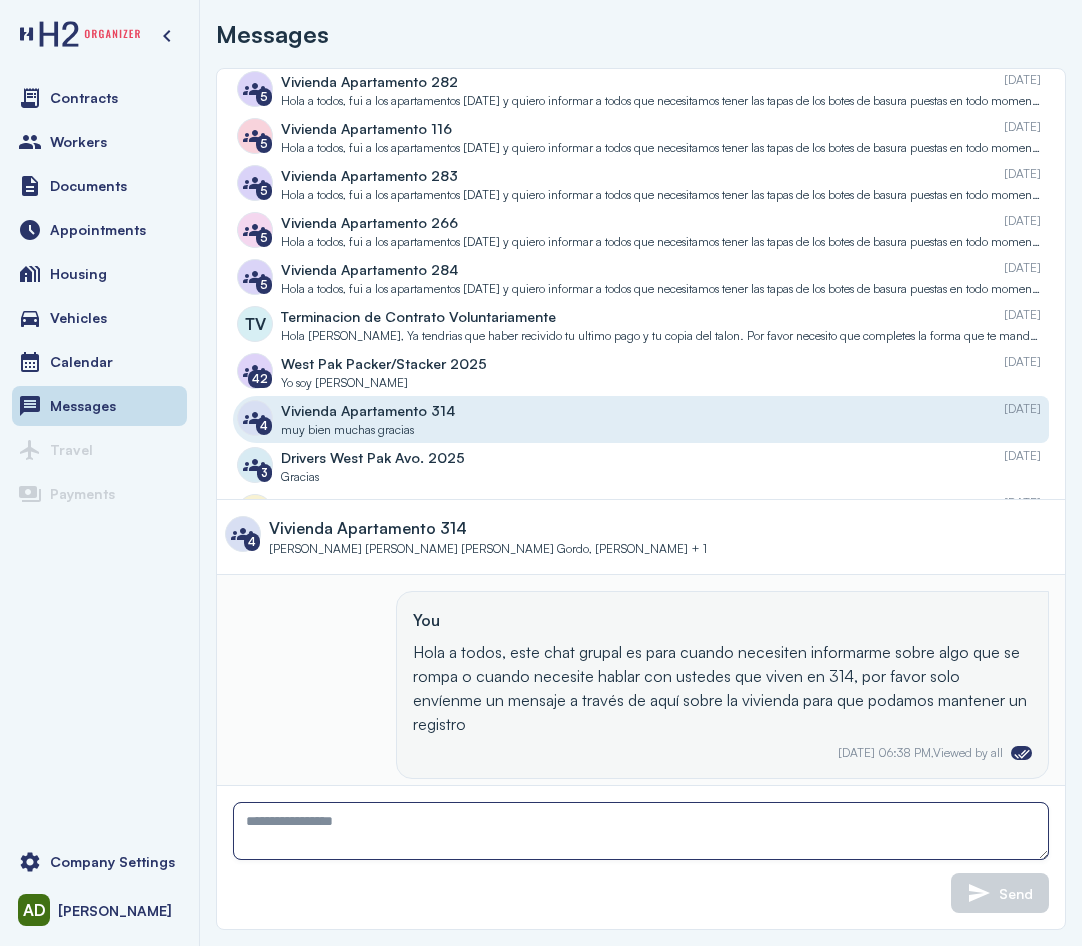 click at bounding box center [641, 831] 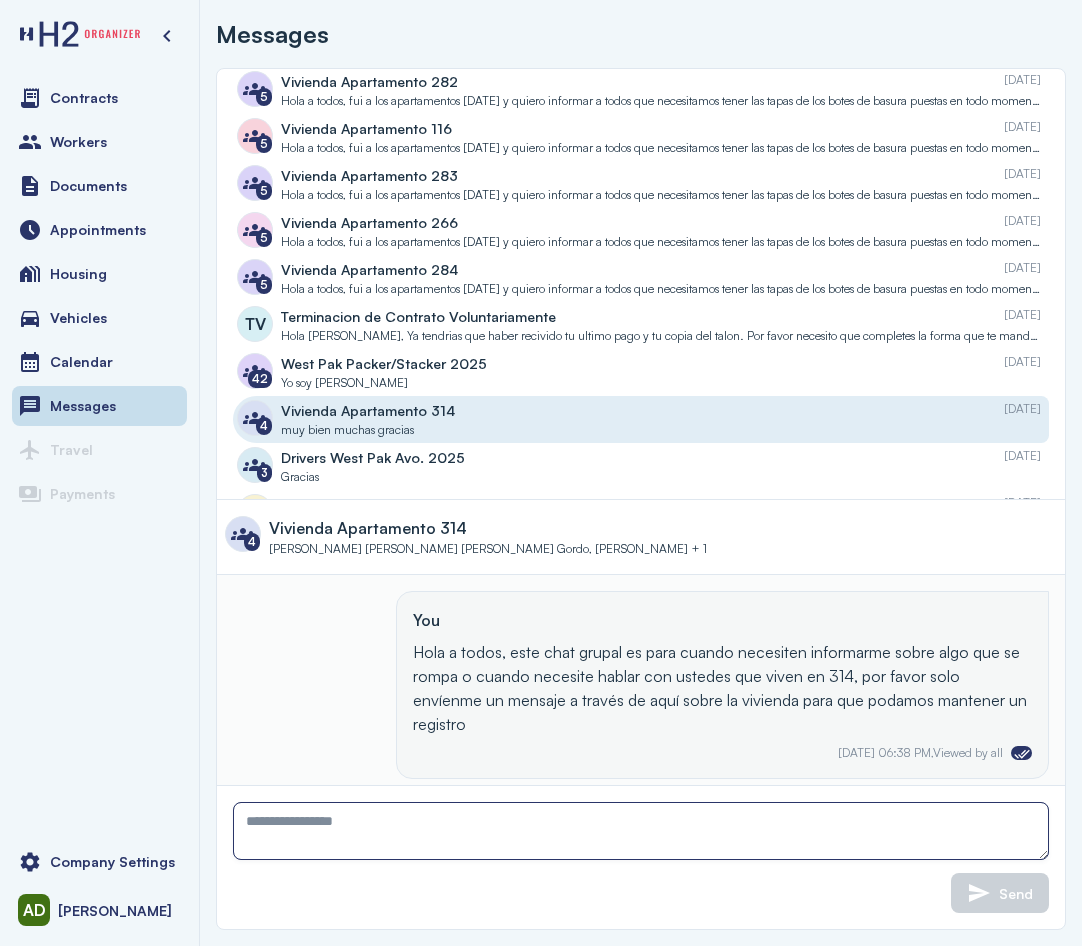 paste on "**********" 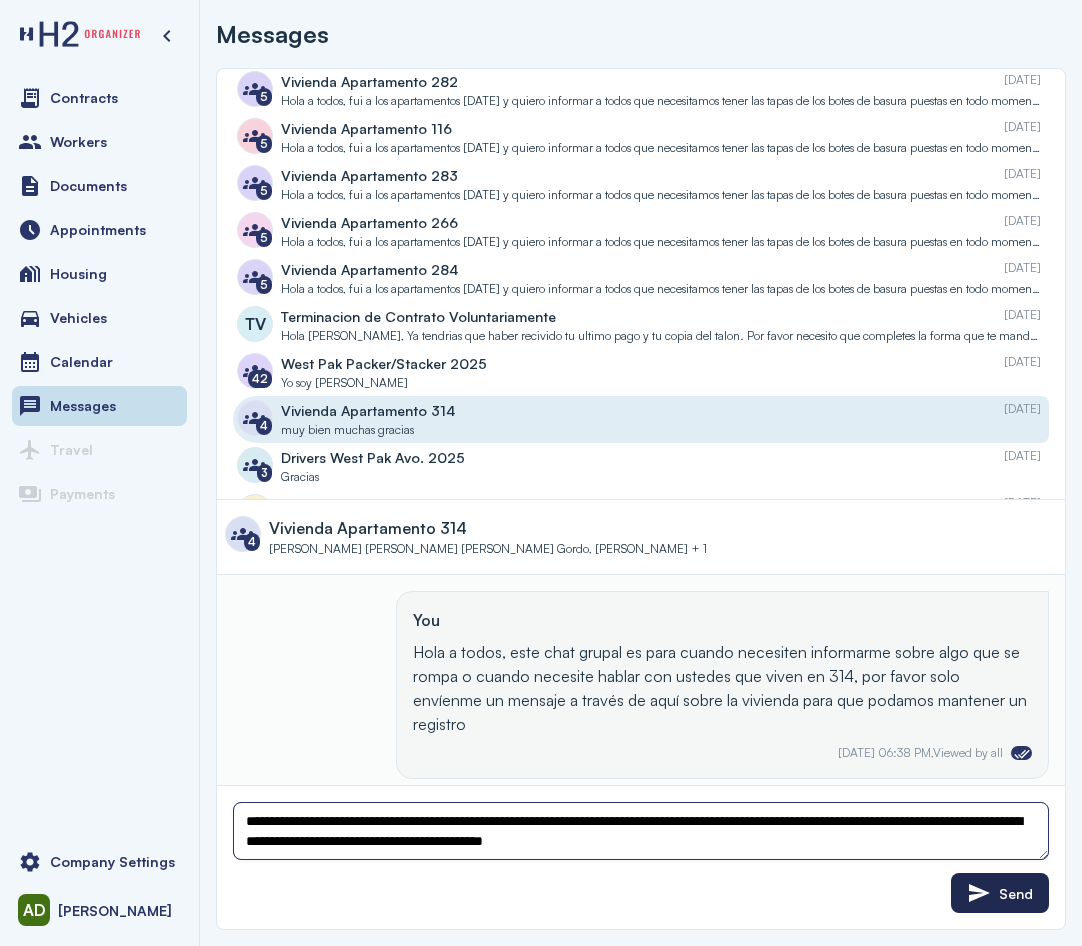 type on "**********" 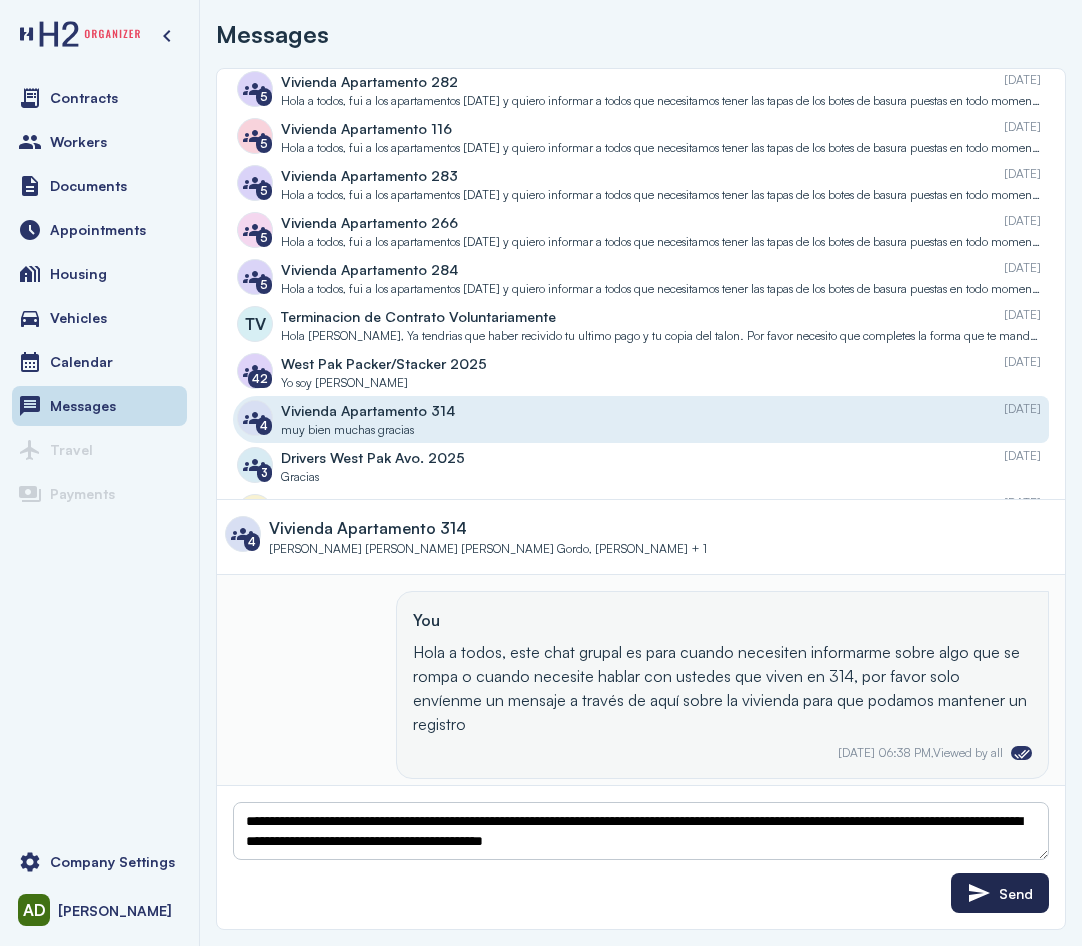 click on "Send" at bounding box center (1000, 893) 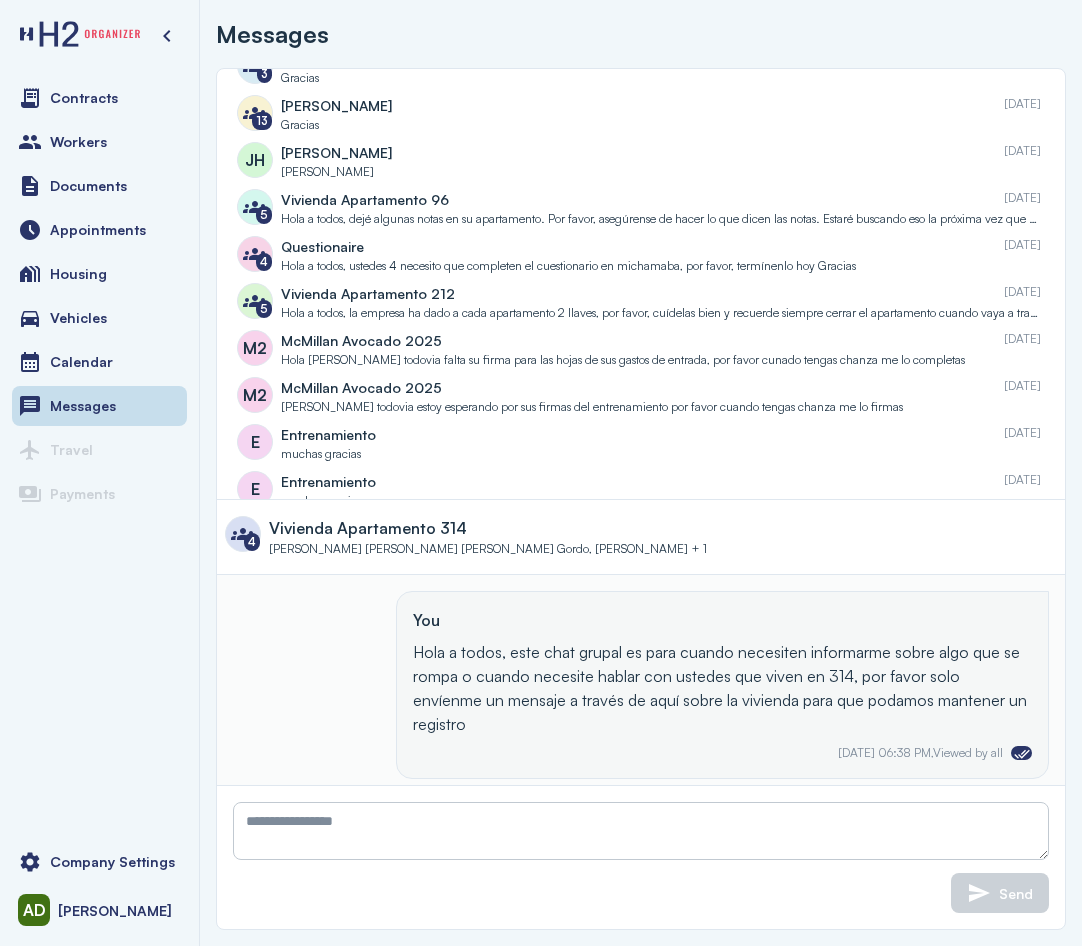 scroll, scrollTop: 600, scrollLeft: 0, axis: vertical 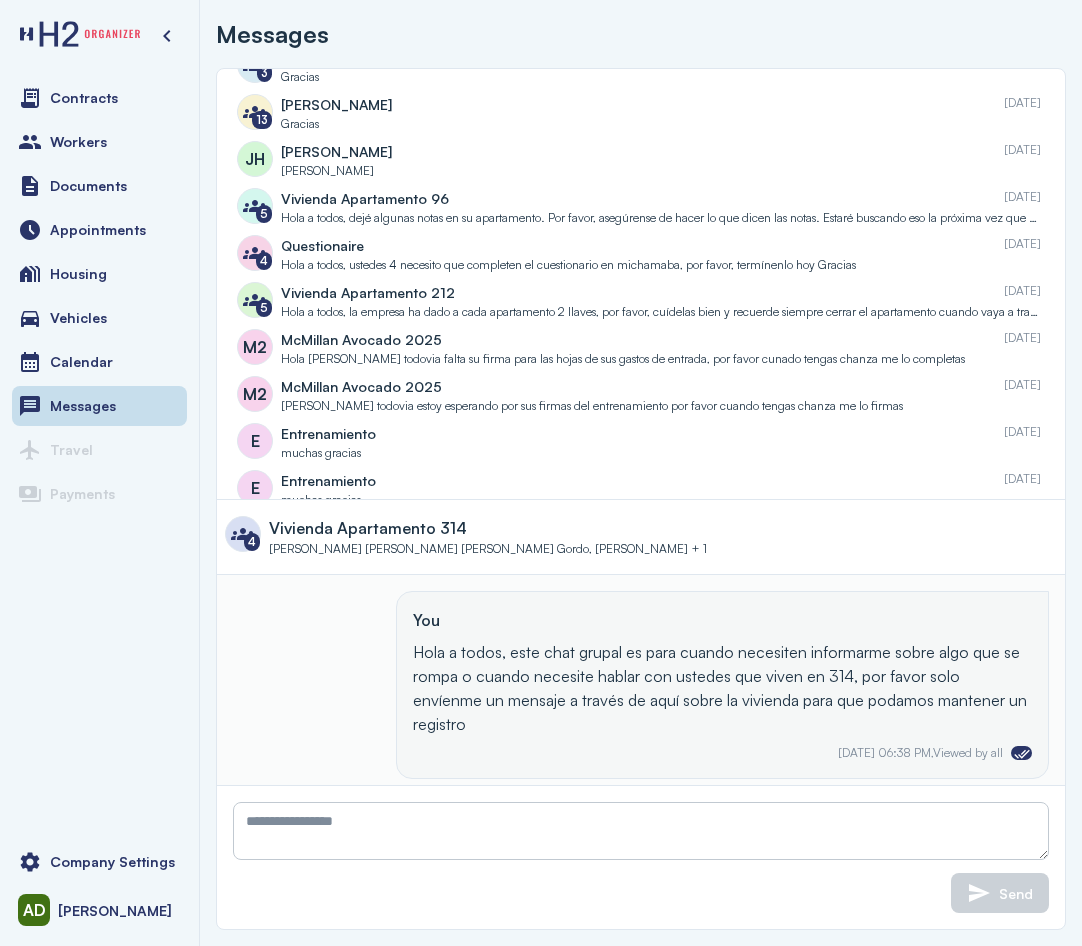click on "Hola a todos, dejé algunas notas en su apartamento. Por favor, asegúrense de hacer lo que dicen las notas. Estaré buscando eso la próxima vez que vaya a 96. Gracias a todos." at bounding box center [661, 218] 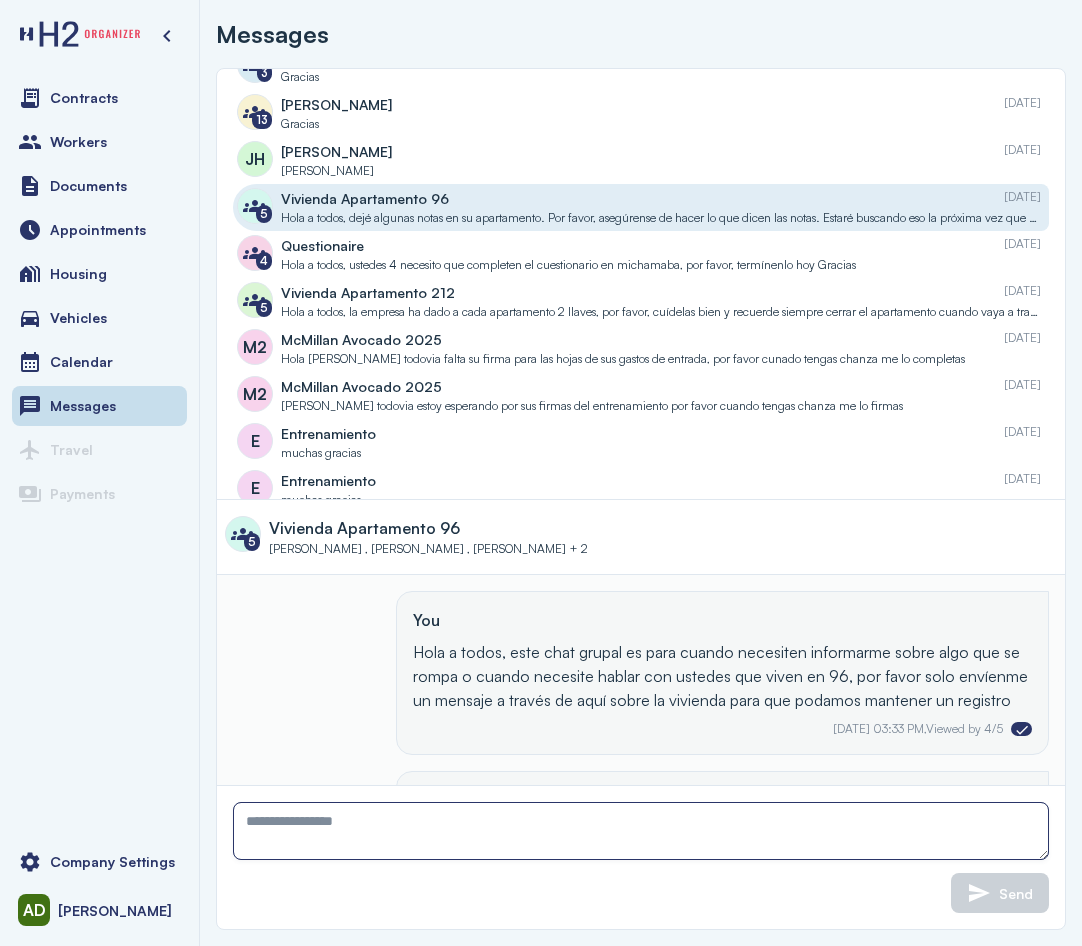 click at bounding box center (641, 831) 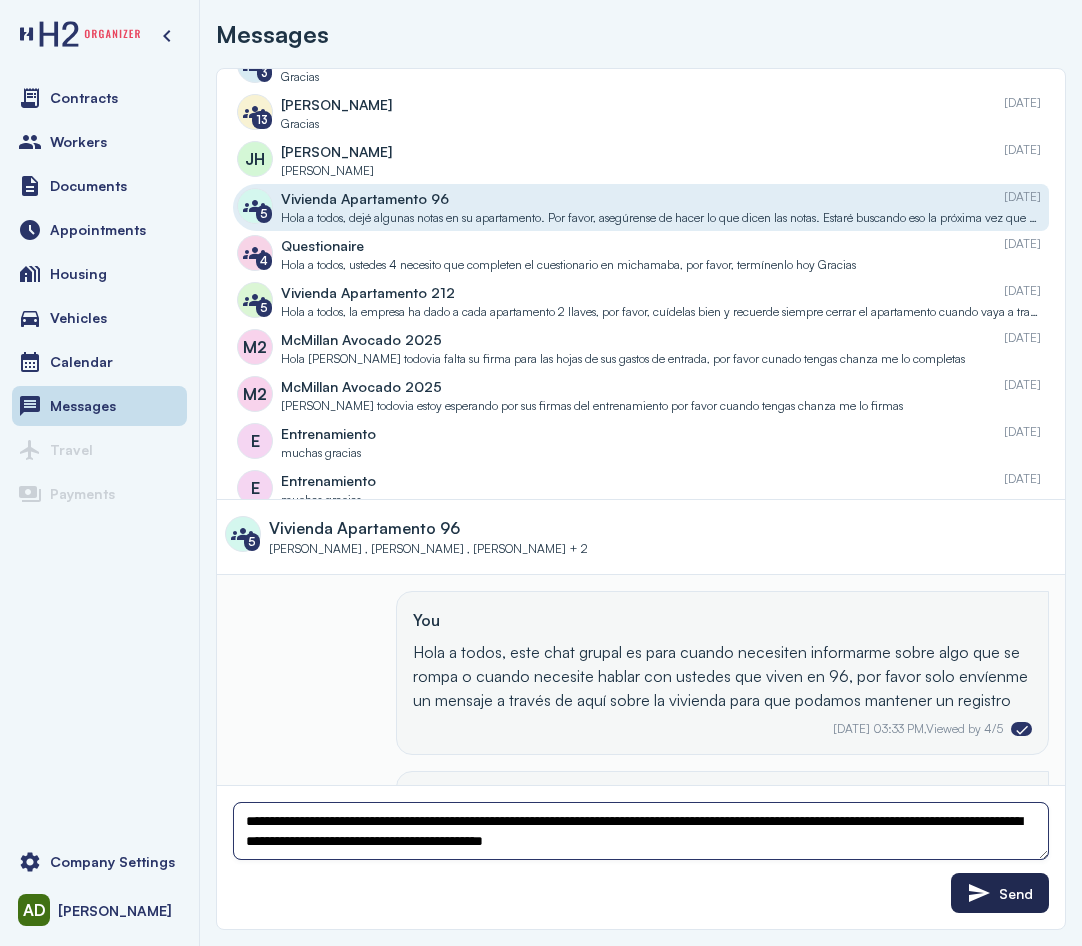 type on "**********" 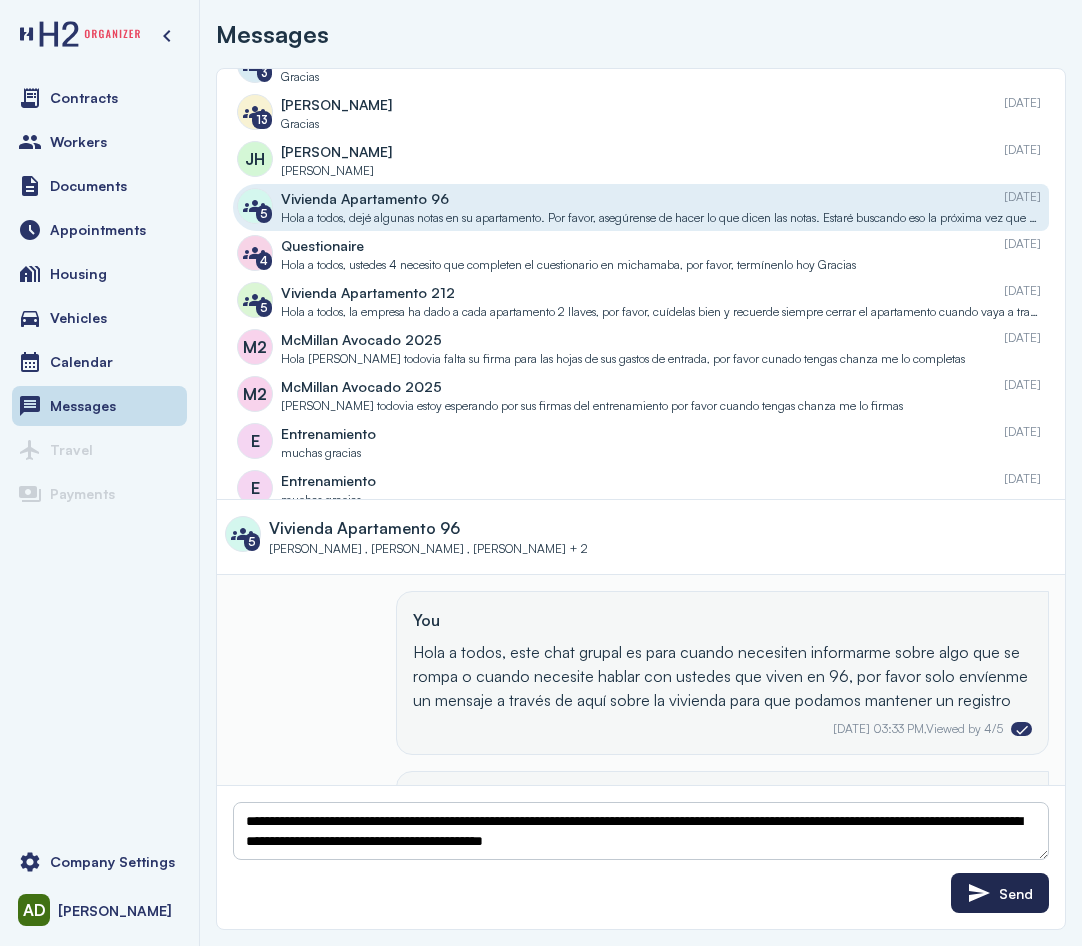 click on "Send" at bounding box center (1000, 893) 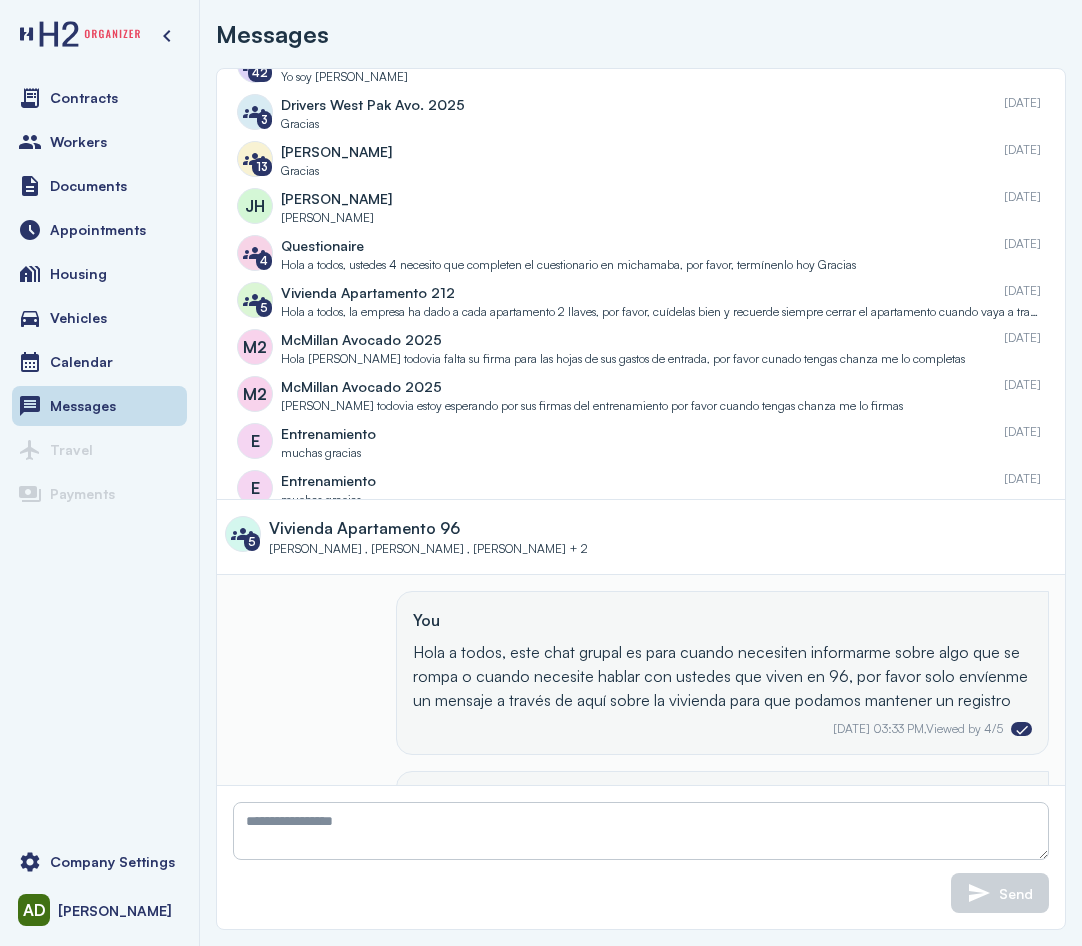 click on "Vivienda Apartamento 212     [DATE]" at bounding box center [661, 292] 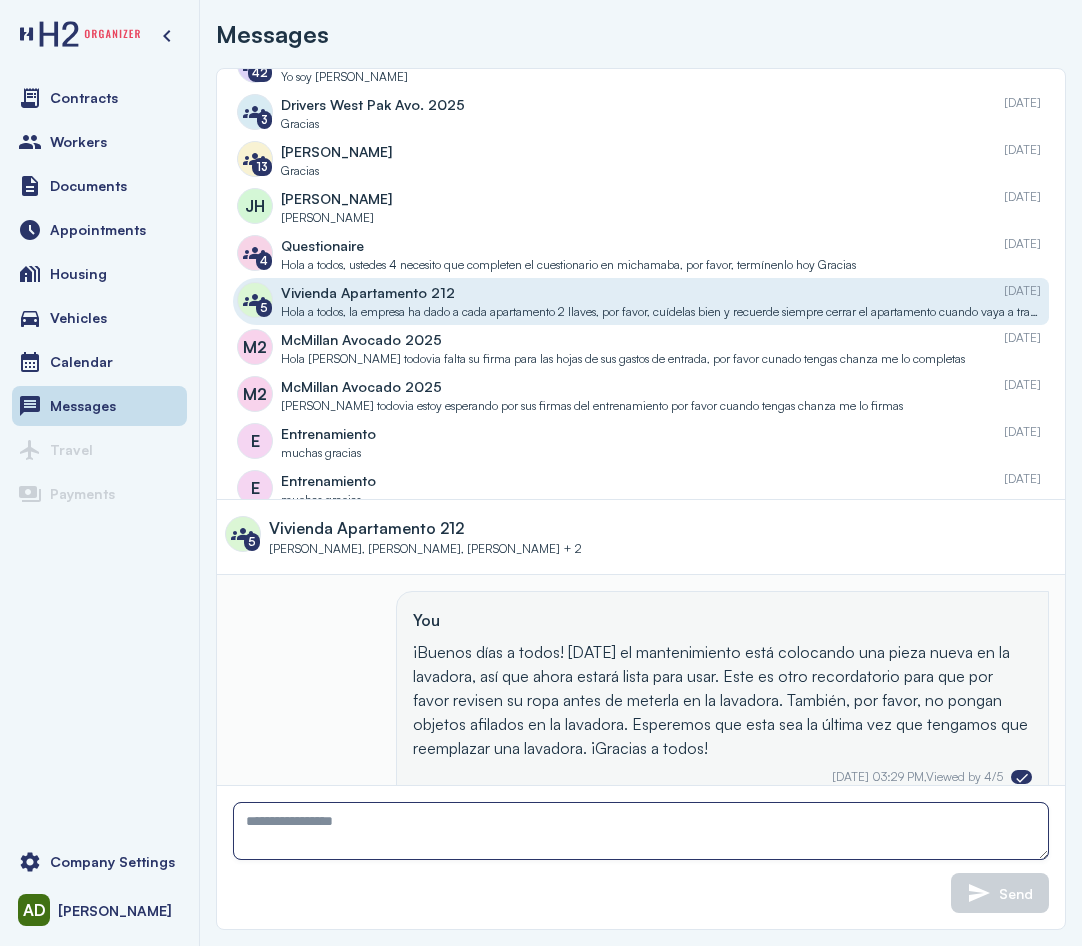 click at bounding box center (641, 831) 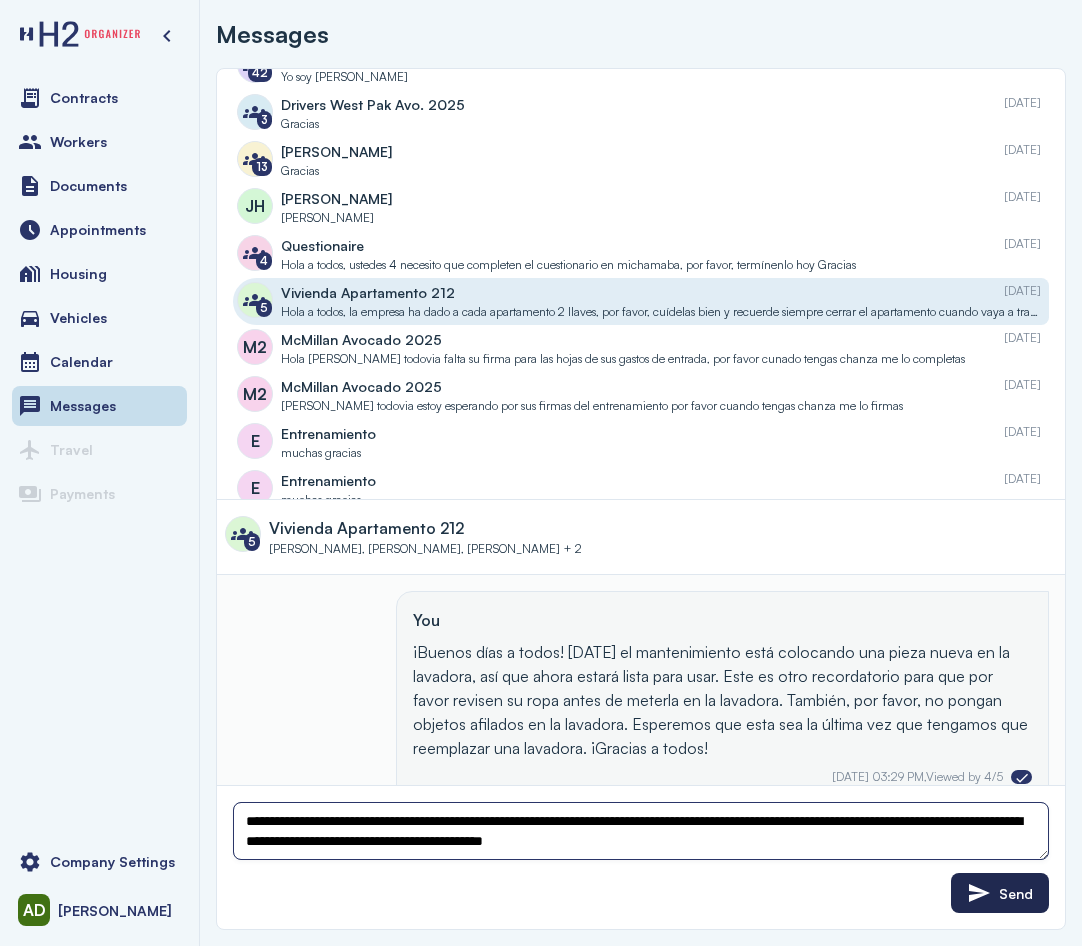 type on "**********" 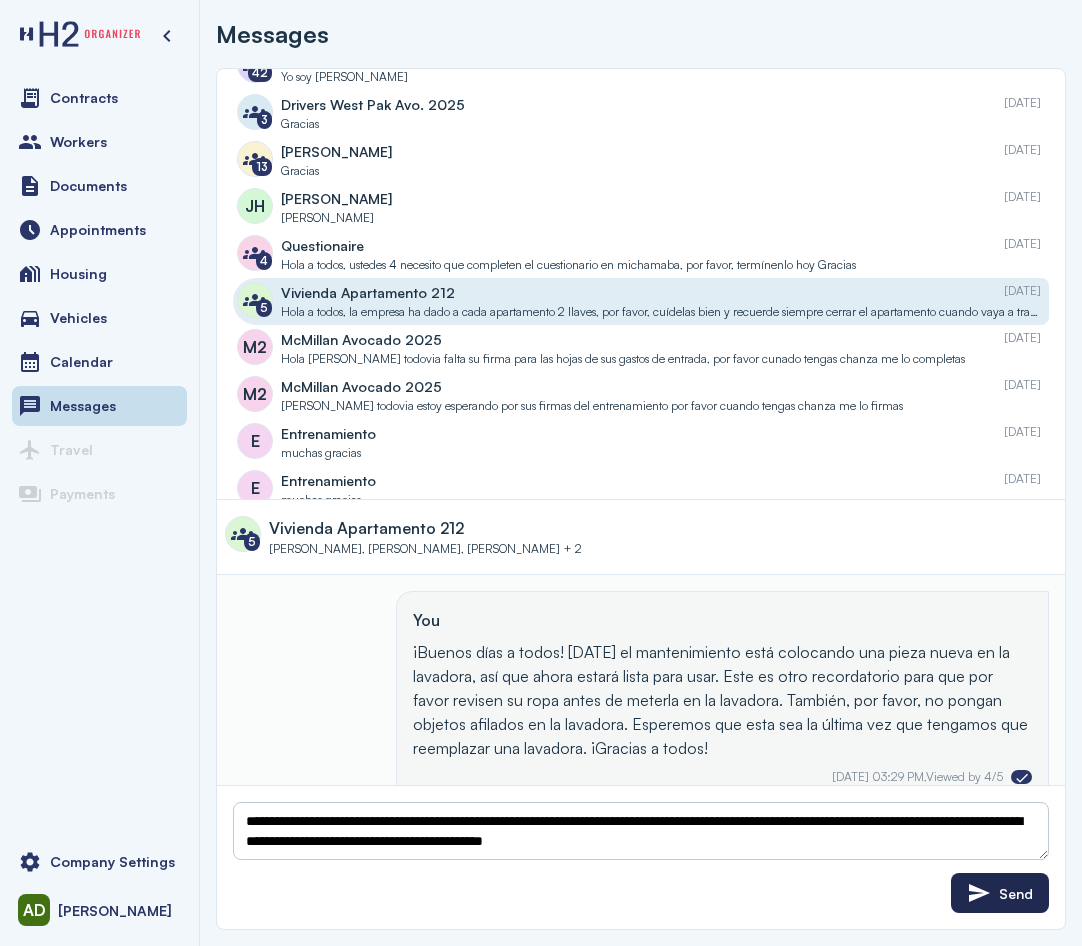 click on "Send" 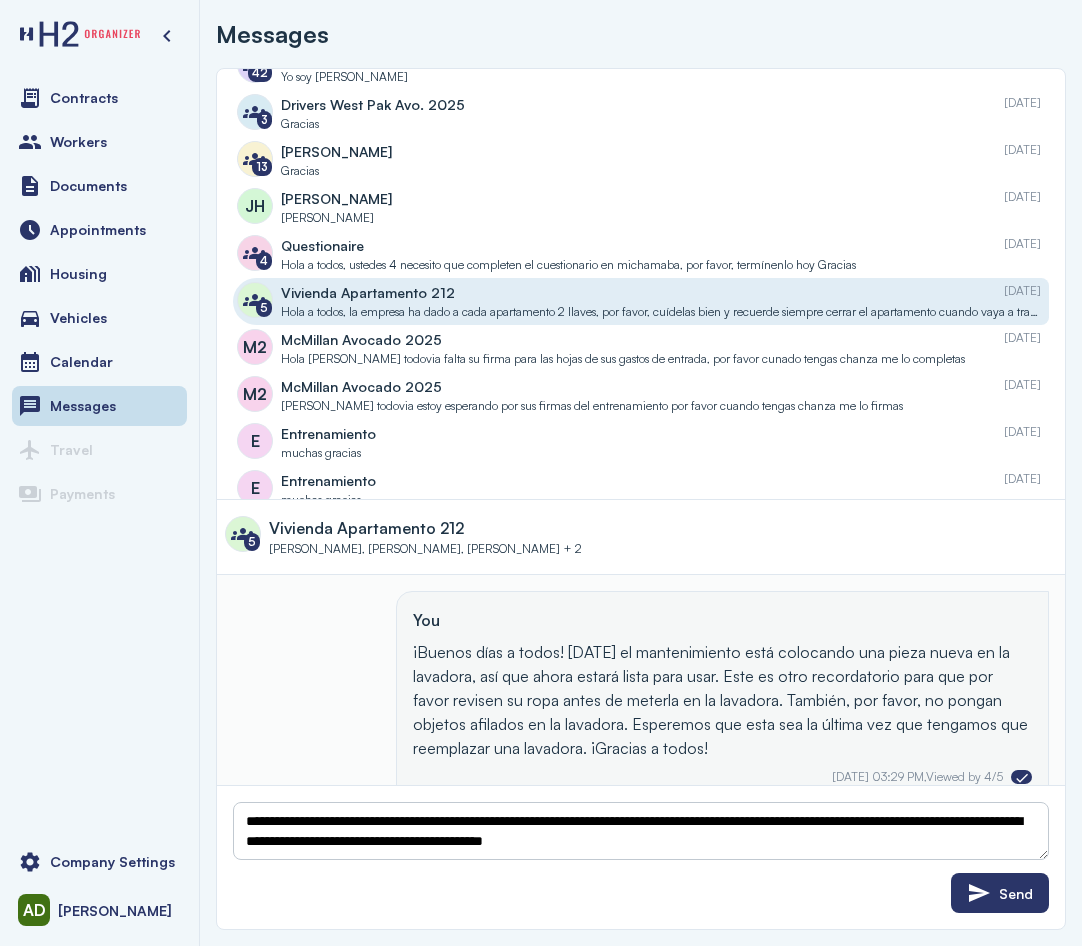 type 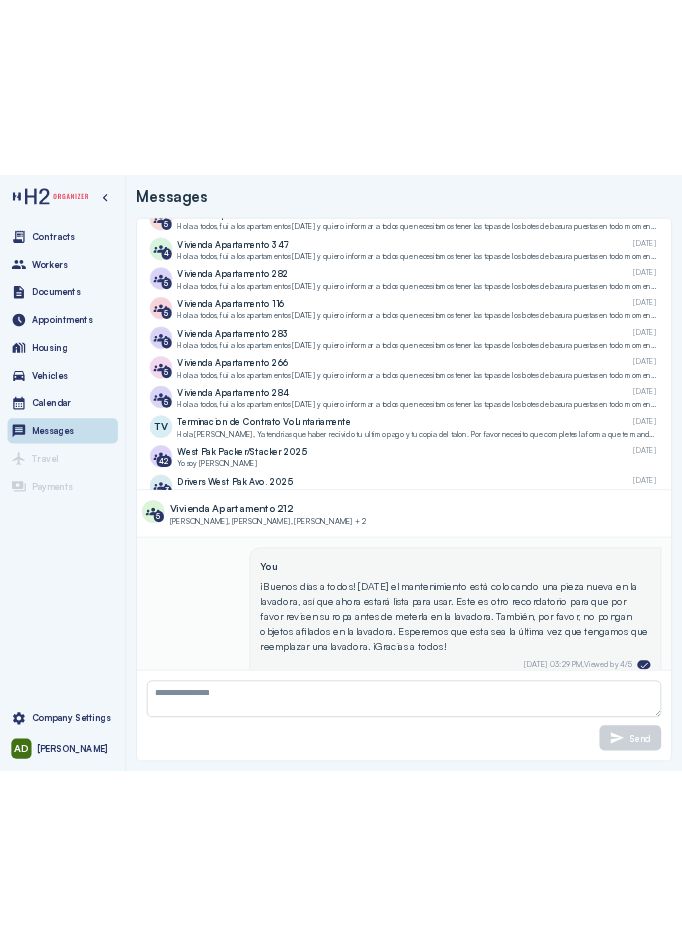 scroll, scrollTop: 300, scrollLeft: 0, axis: vertical 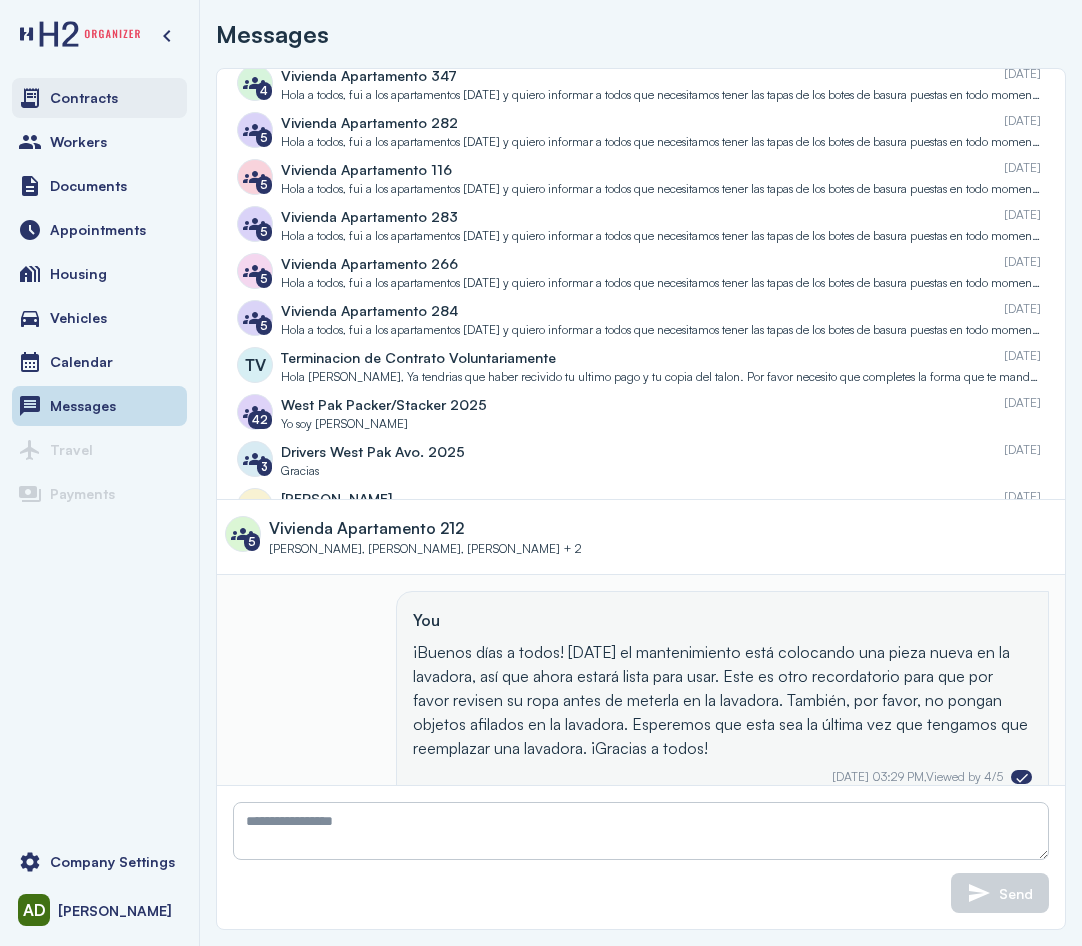 click on "Contracts" at bounding box center [84, 98] 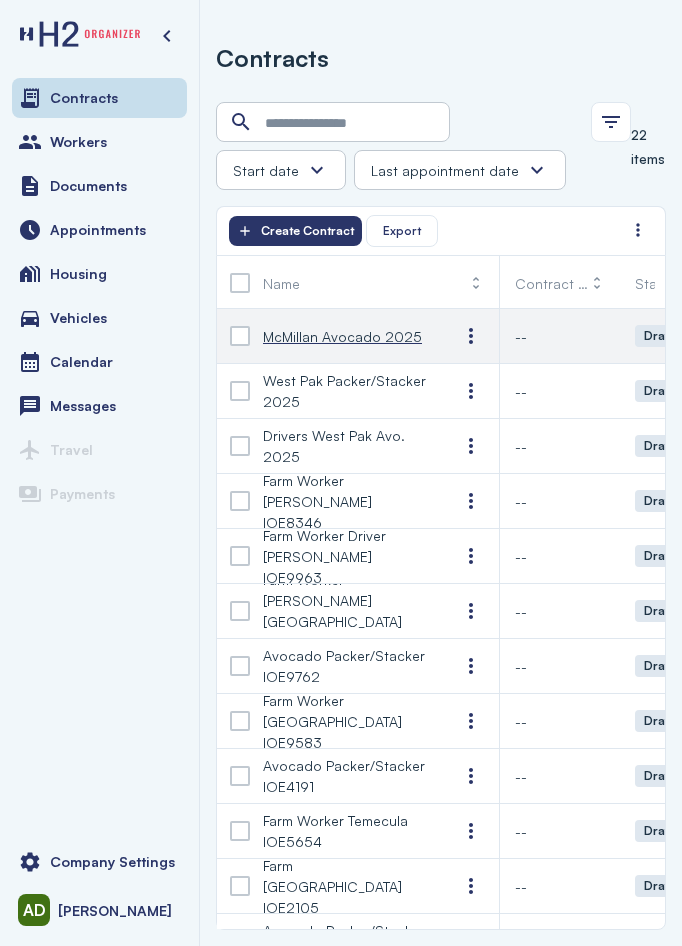 click on "McMillan Avocado 2025" at bounding box center (342, 336) 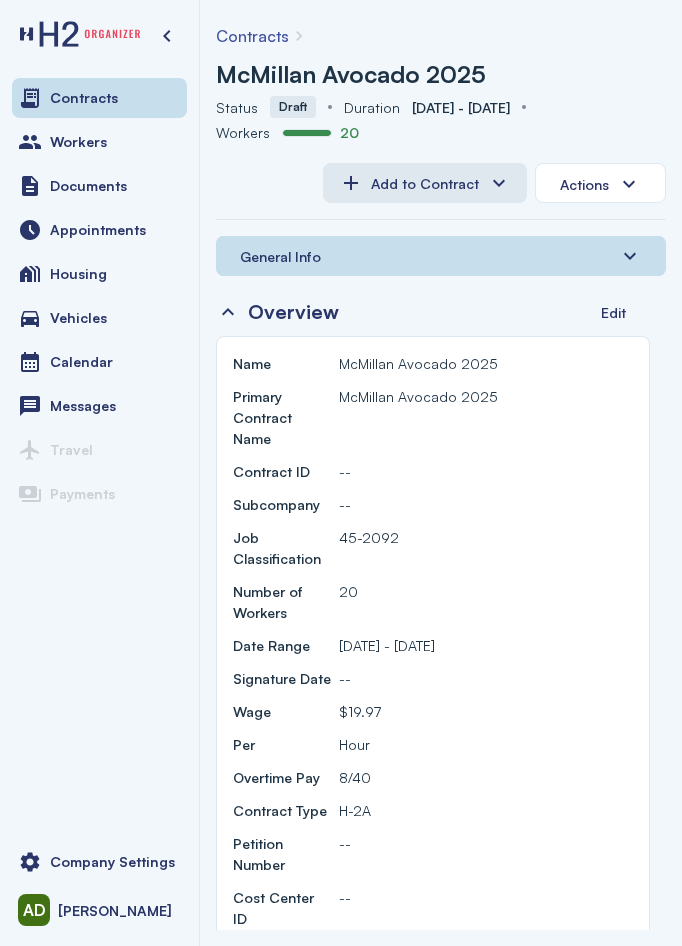 click on "General Info" at bounding box center [441, 256] 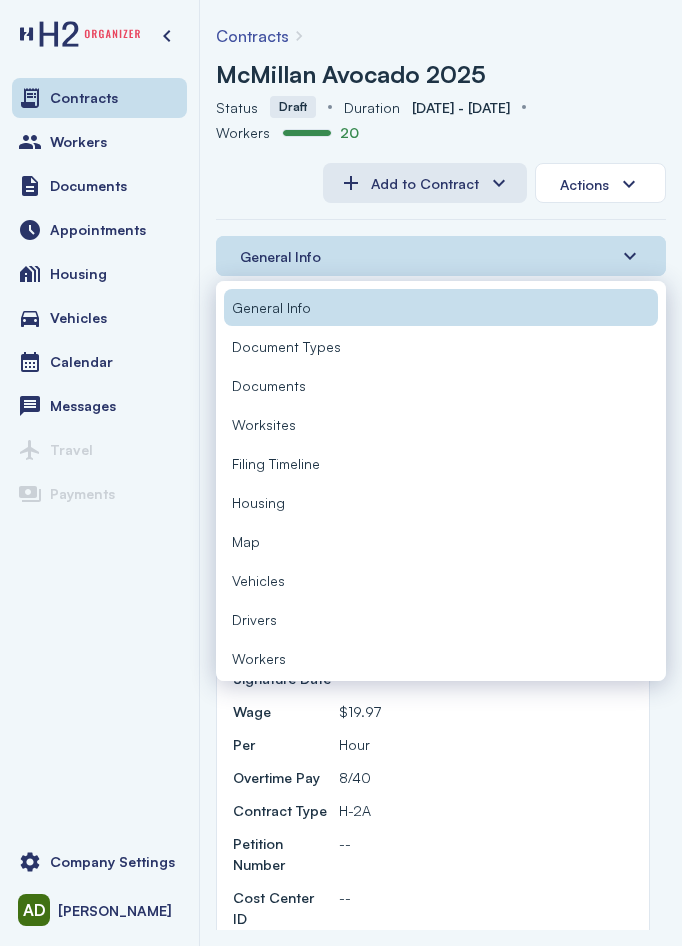 click on "Workers" at bounding box center [259, 658] 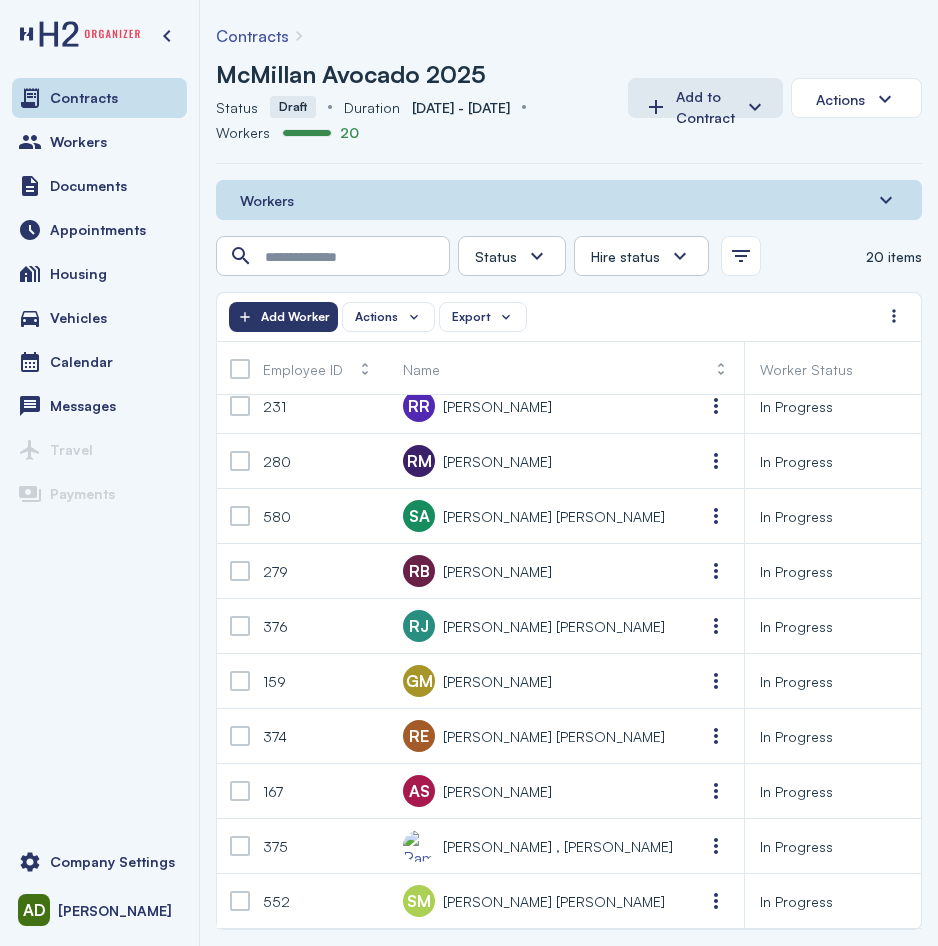 scroll, scrollTop: 567, scrollLeft: 0, axis: vertical 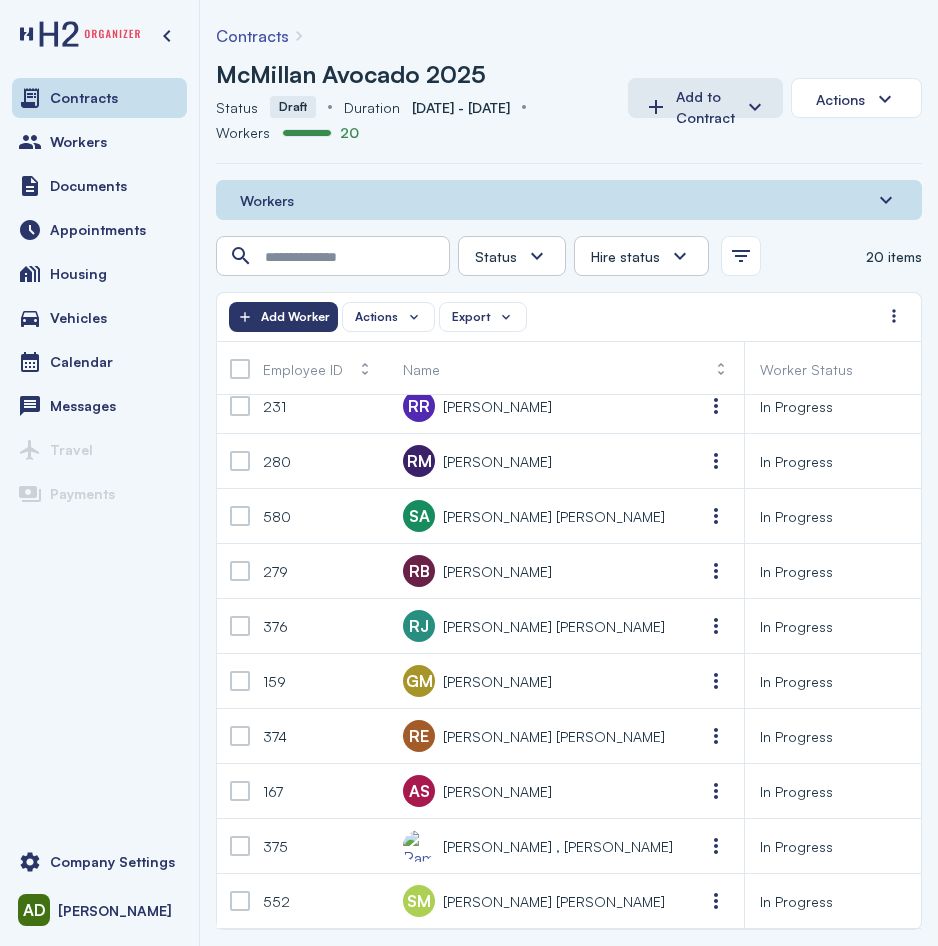 click on "Workers                             Status         Assigned In Progress Ready for appointment Assigned to appointment Complete Canceled     Hire status         Hire No Hire Undecided           20 items       Actions           Export                 Add Worker                       Employee ID     Name       Worker Status     Duration     Contacted     Confirmed     All signed     Housing     Hire     Crew                 228 PU       [PERSON_NAME] [PERSON_NAME]           In Progress [DATE] - [DATE] Sent     Confirmed         Pending Confirmed Declined       Hire         Hire No Hire   --             231 RR       [PERSON_NAME]           In Progress [DATE] - [DATE] Sent     Confirmed         Pending Confirmed Declined       Hire         Hire No Hire   --             280 RM       [PERSON_NAME]           In Progress [DATE] - [DATE] Sent     Confirmed         Pending Confirmed Declined       Hire         Hire No Hire   --             580 SA                 Sent" at bounding box center [569, 555] 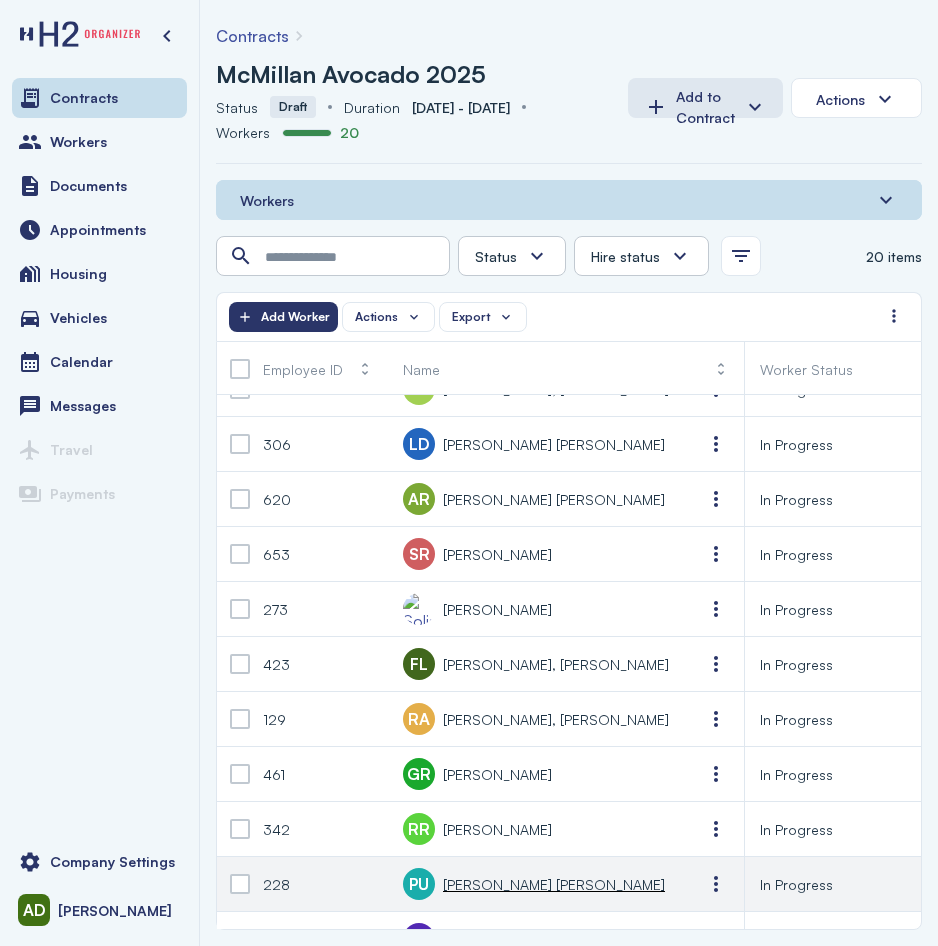 scroll, scrollTop: 0, scrollLeft: 0, axis: both 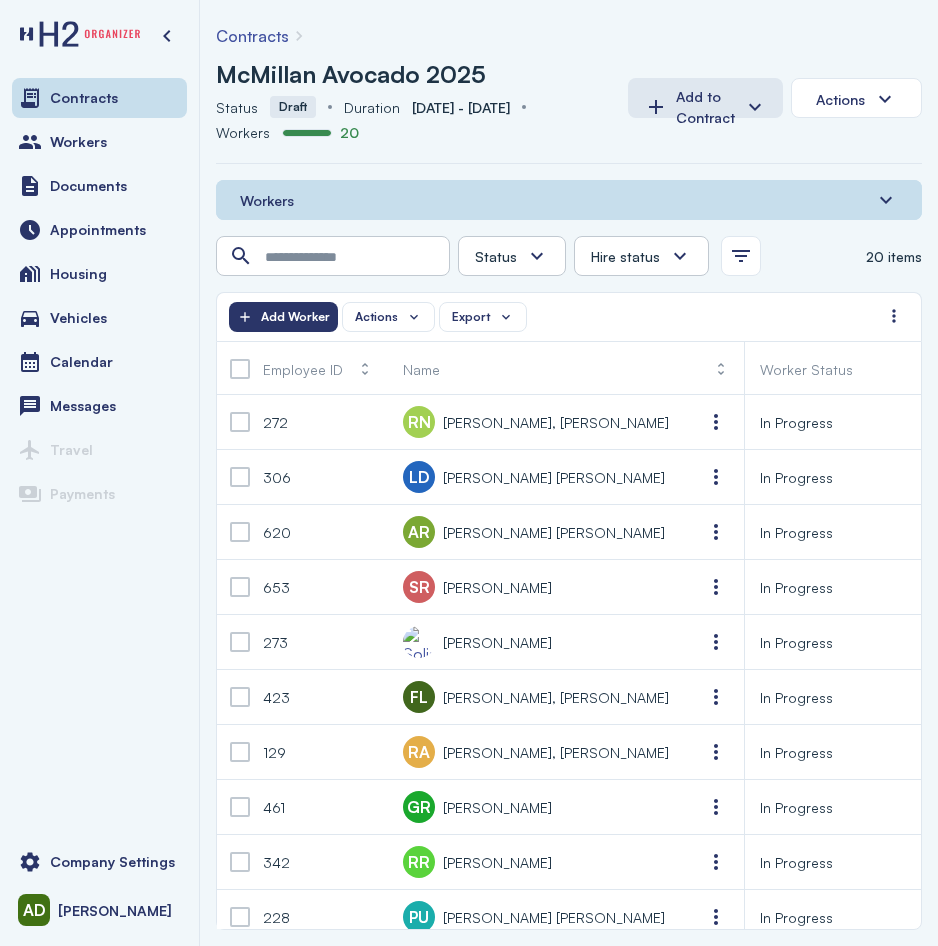 click on "Contracts" at bounding box center [569, 36] 